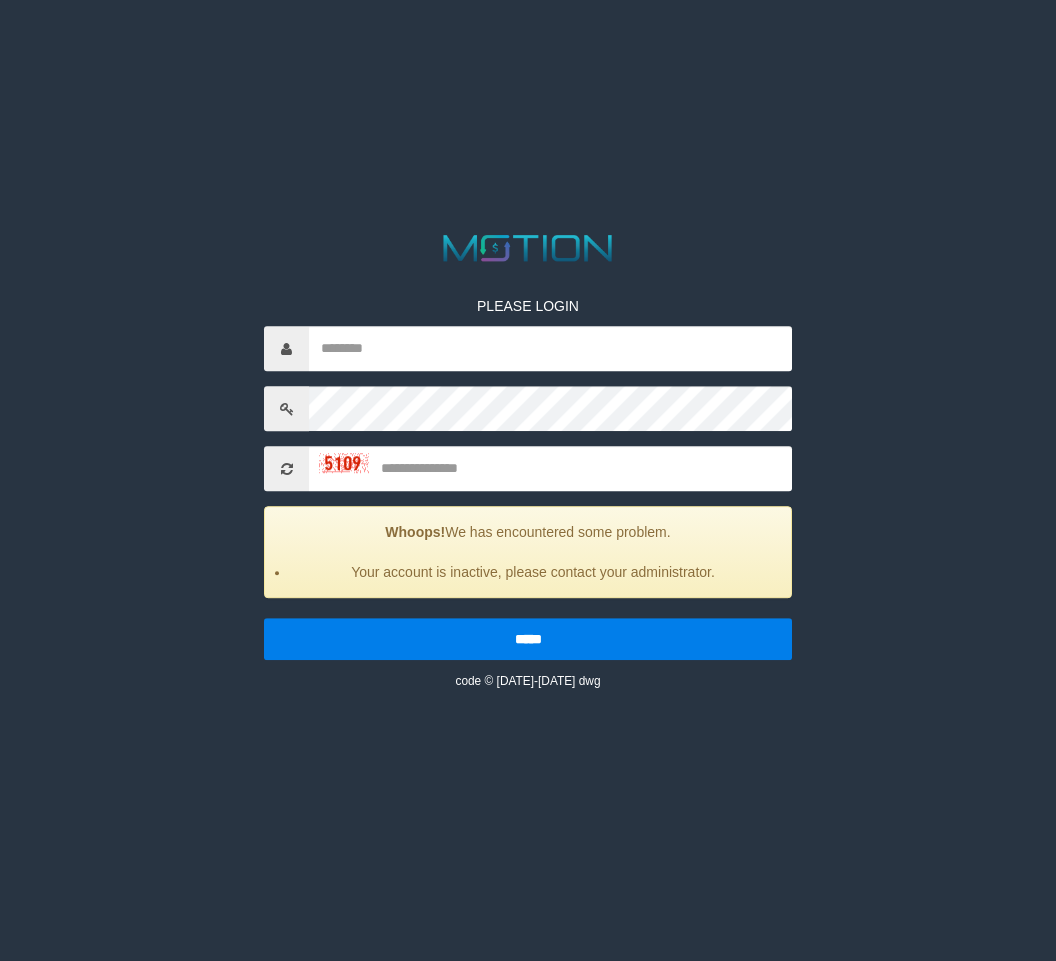 scroll, scrollTop: 0, scrollLeft: 0, axis: both 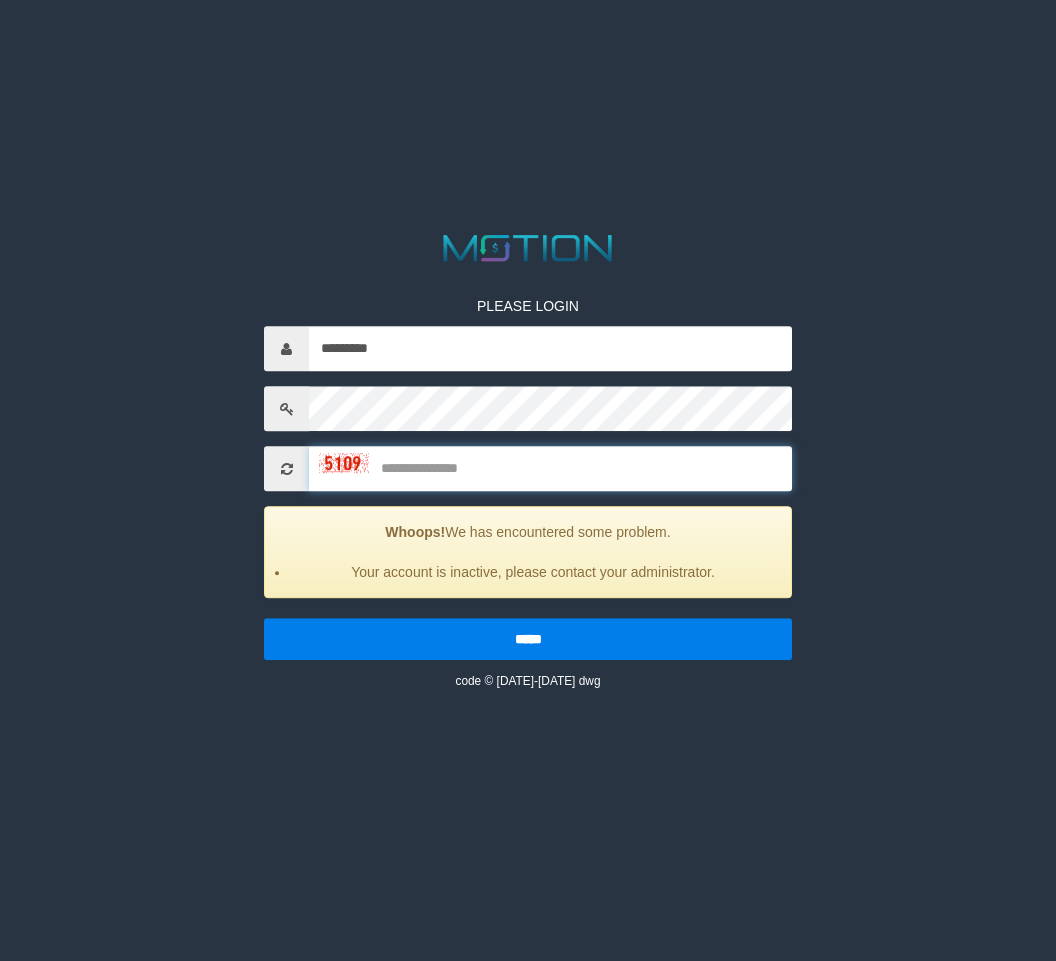 click at bounding box center (550, 469) 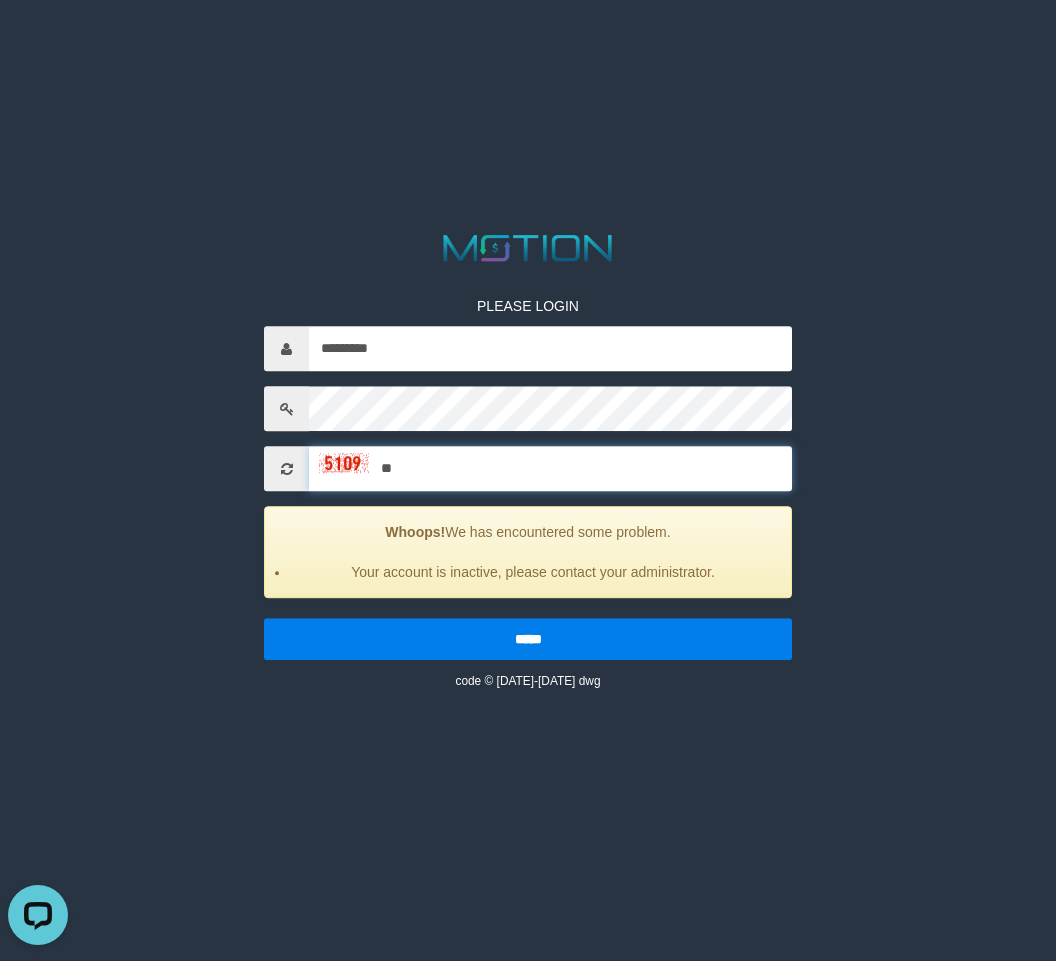 scroll, scrollTop: 0, scrollLeft: 0, axis: both 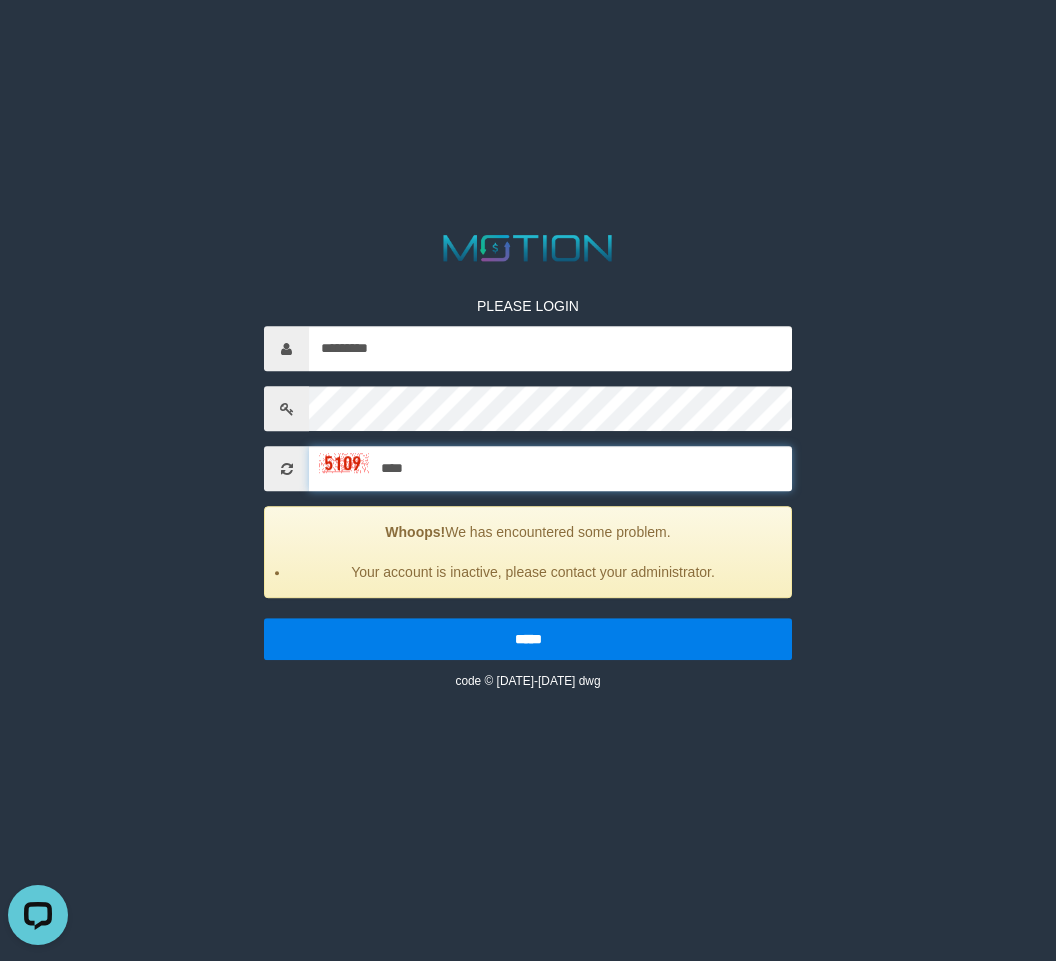 type on "****" 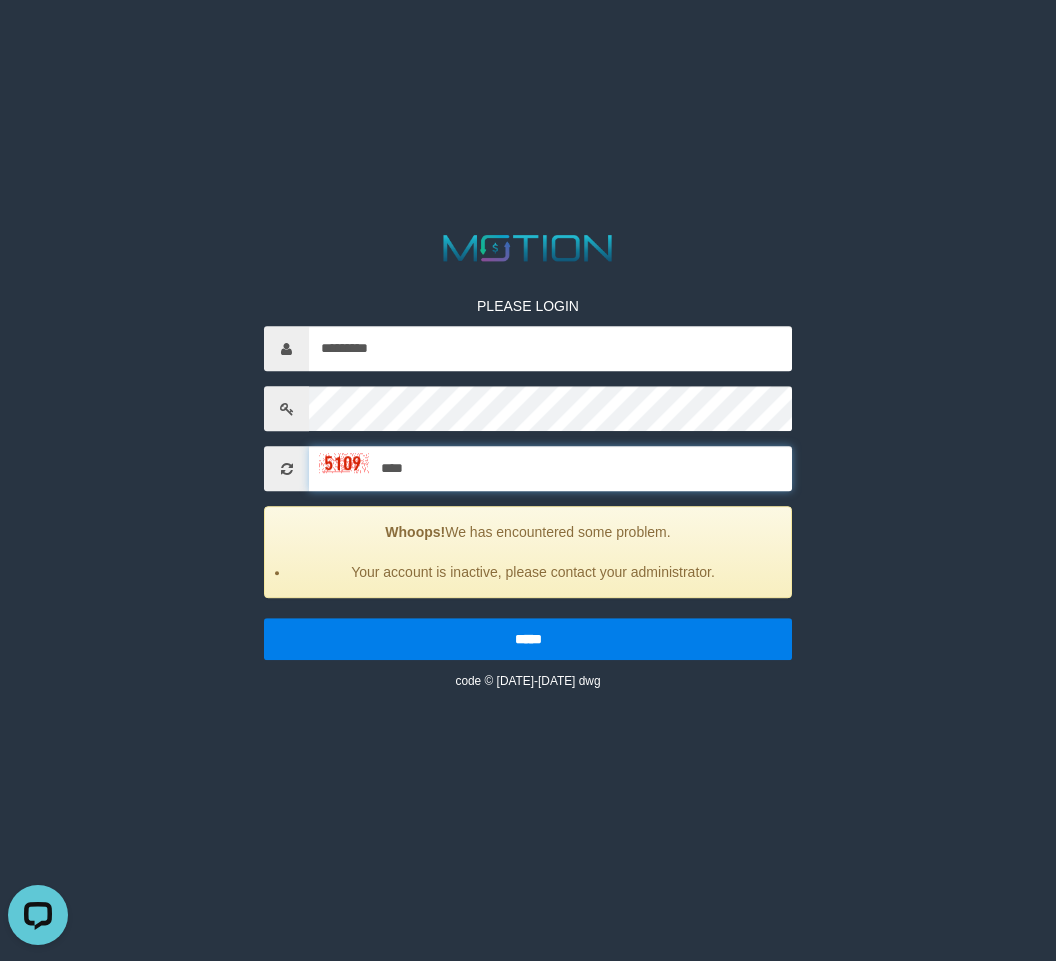 click on "*****" at bounding box center (528, 640) 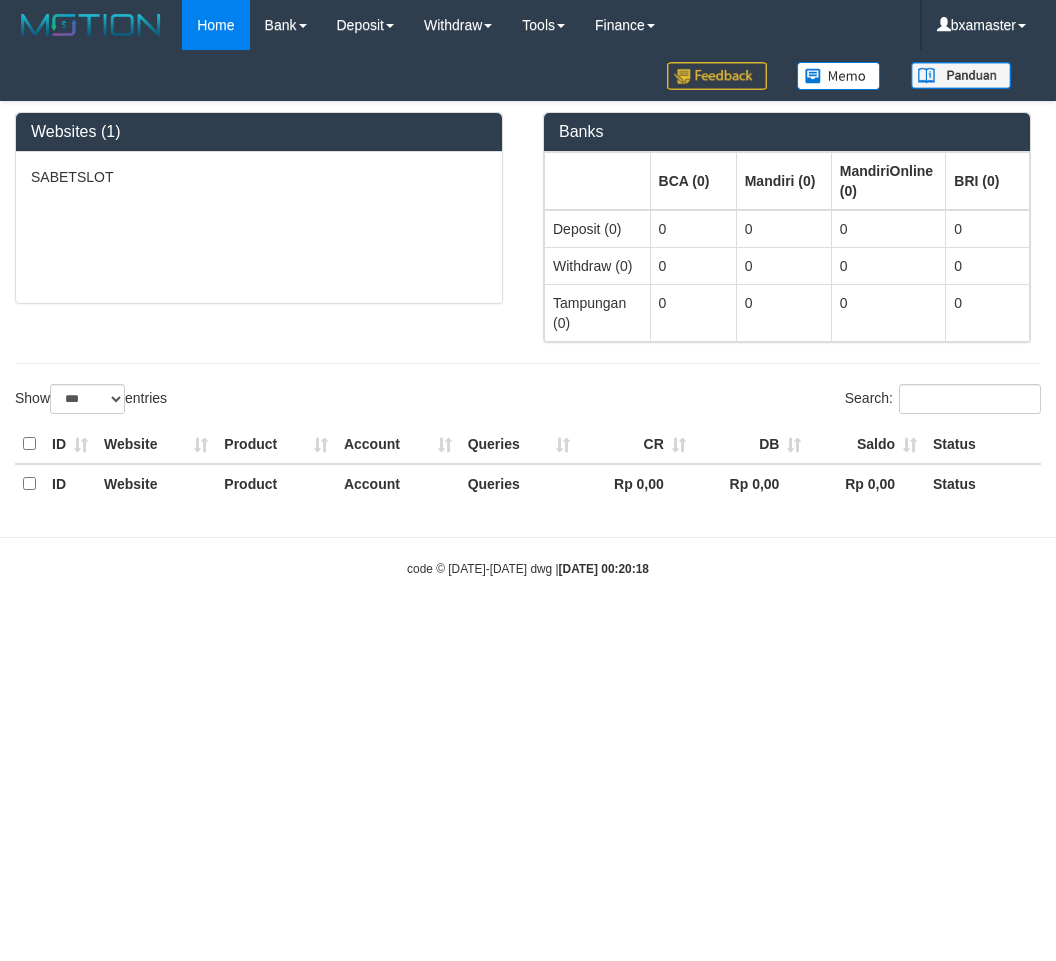 select on "***" 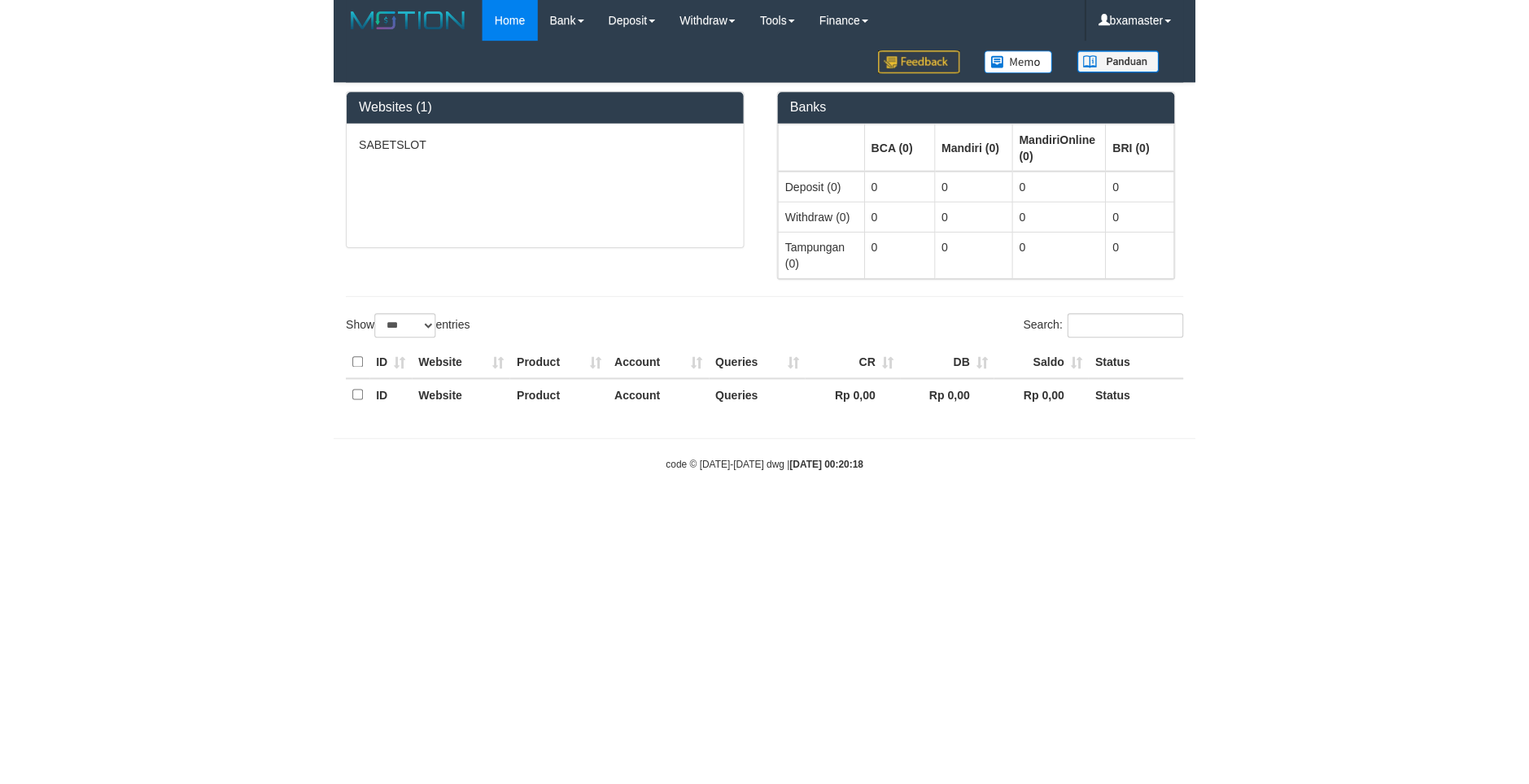 scroll, scrollTop: 0, scrollLeft: 0, axis: both 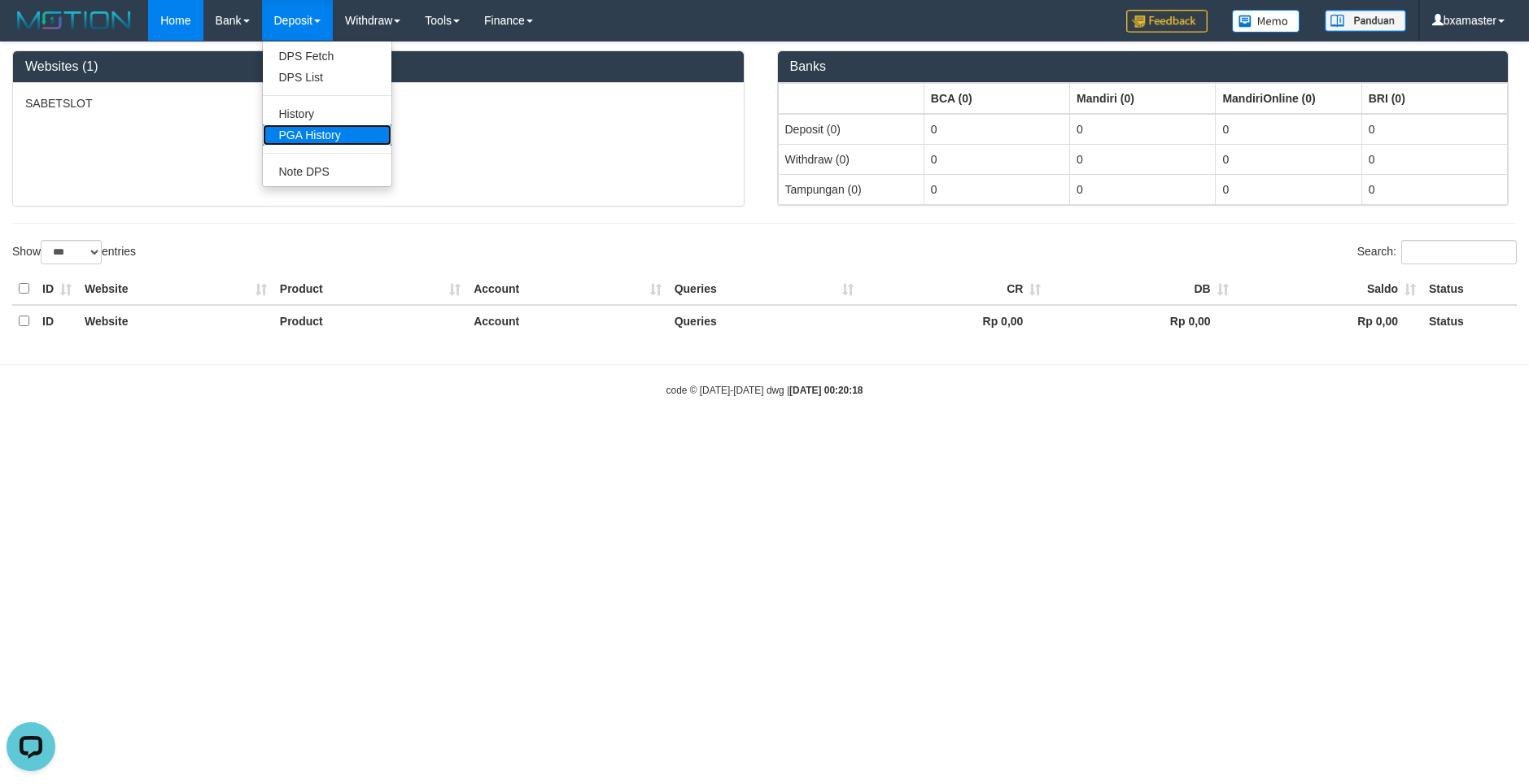 click on "PGA History" at bounding box center (327, 135) 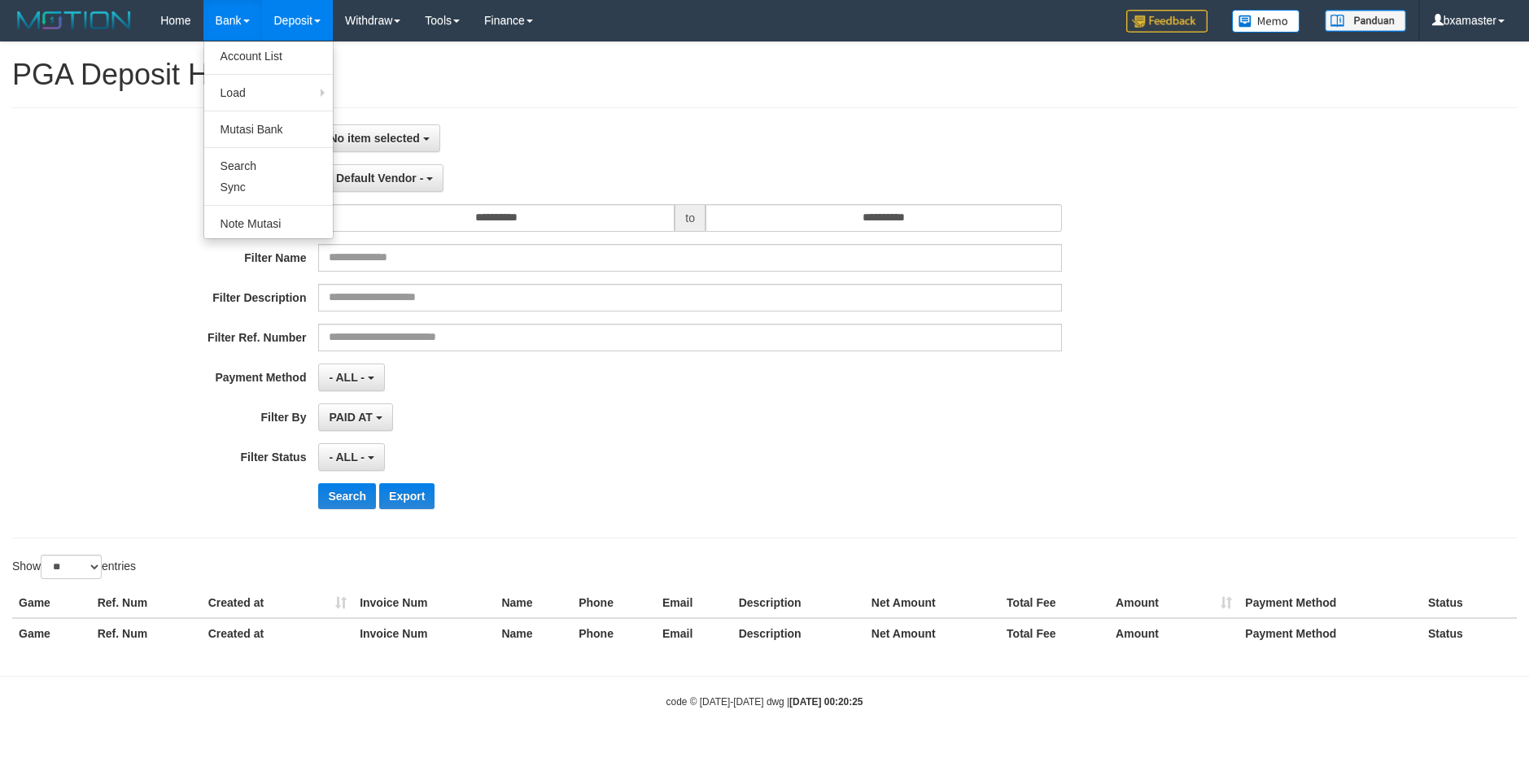 select 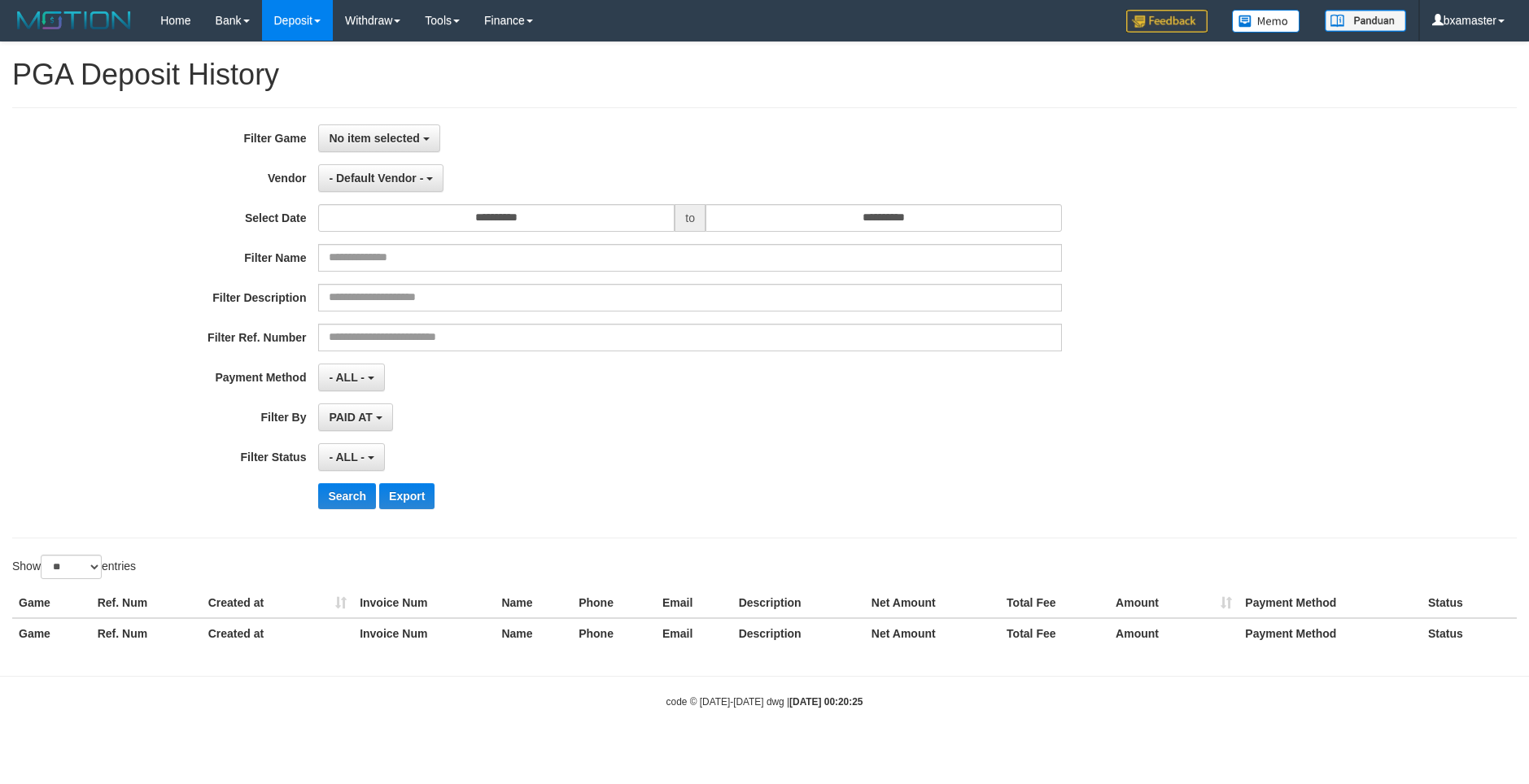 click on "PGA Deposit History" at bounding box center [764, 75] 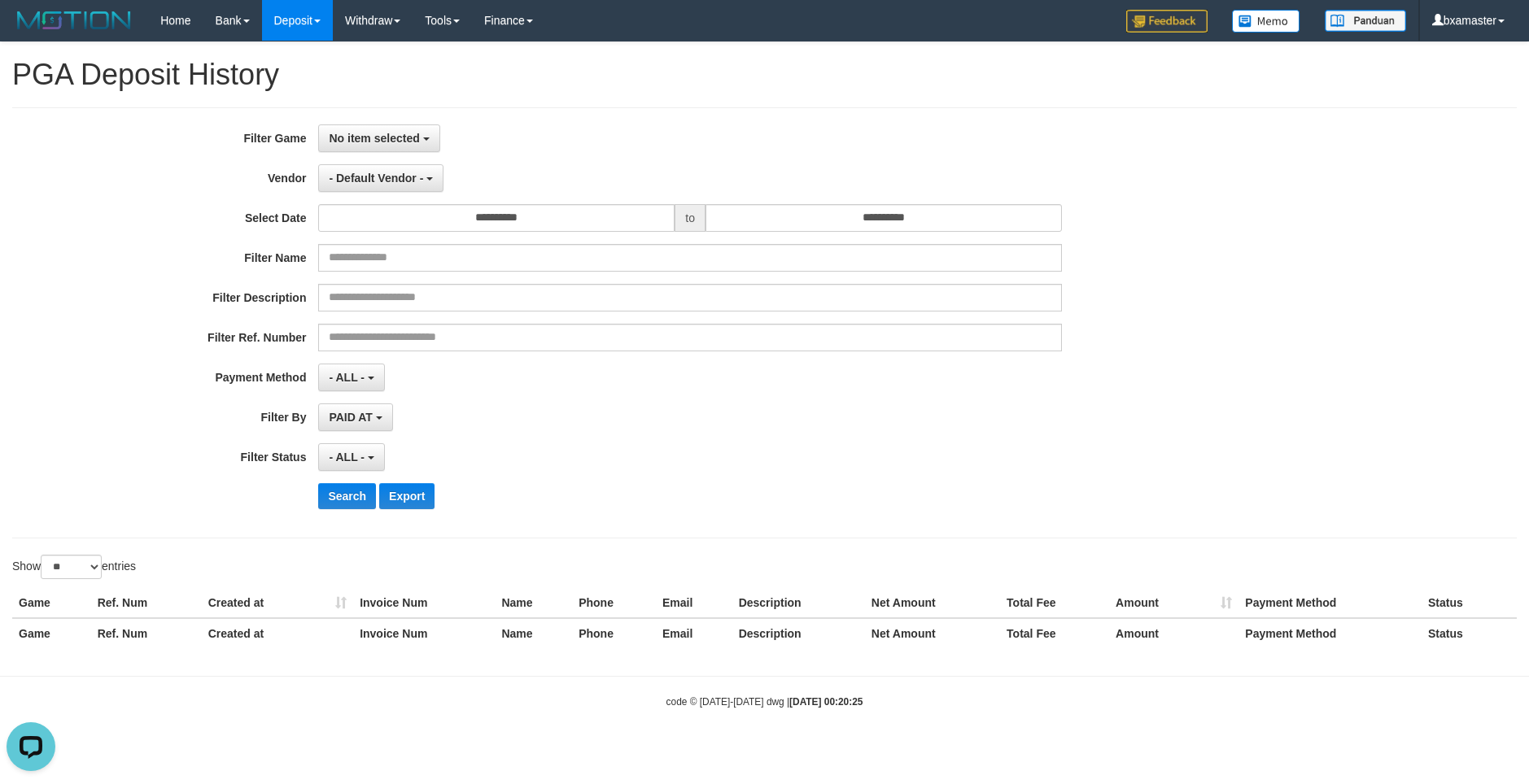 scroll, scrollTop: 0, scrollLeft: 0, axis: both 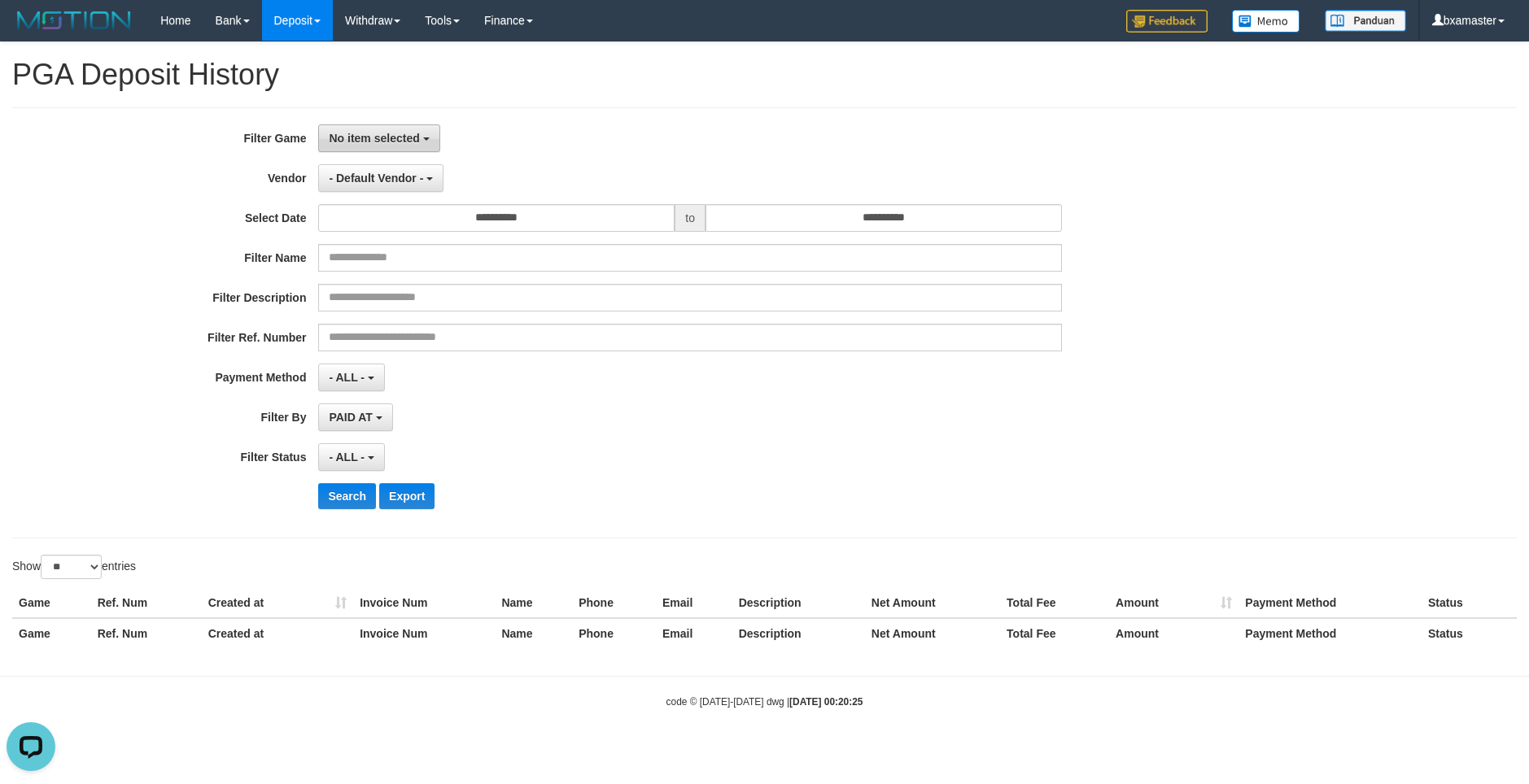 click on "No item selected" at bounding box center [374, 138] 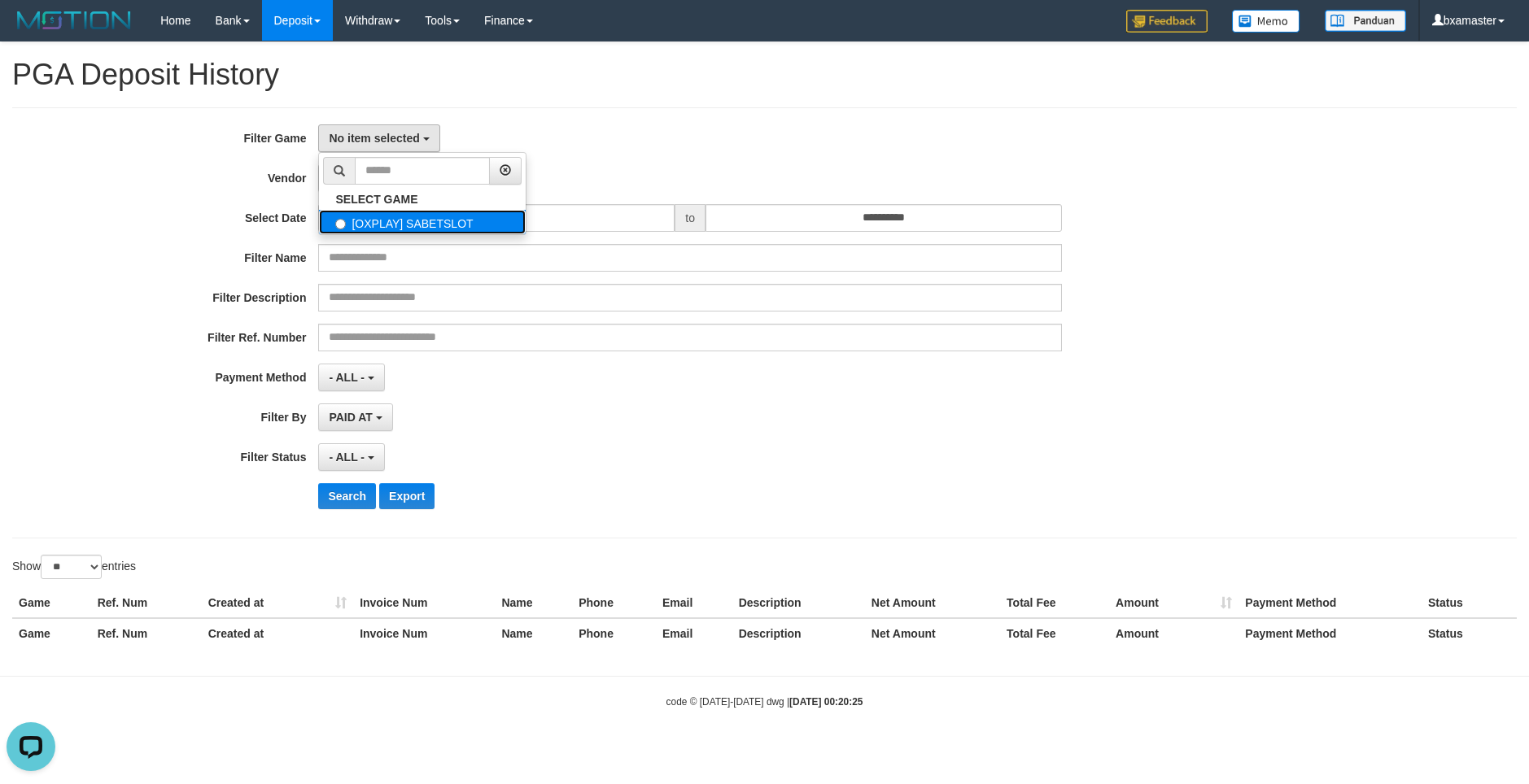 click on "[OXPLAY] SABETSLOT" at bounding box center [422, 222] 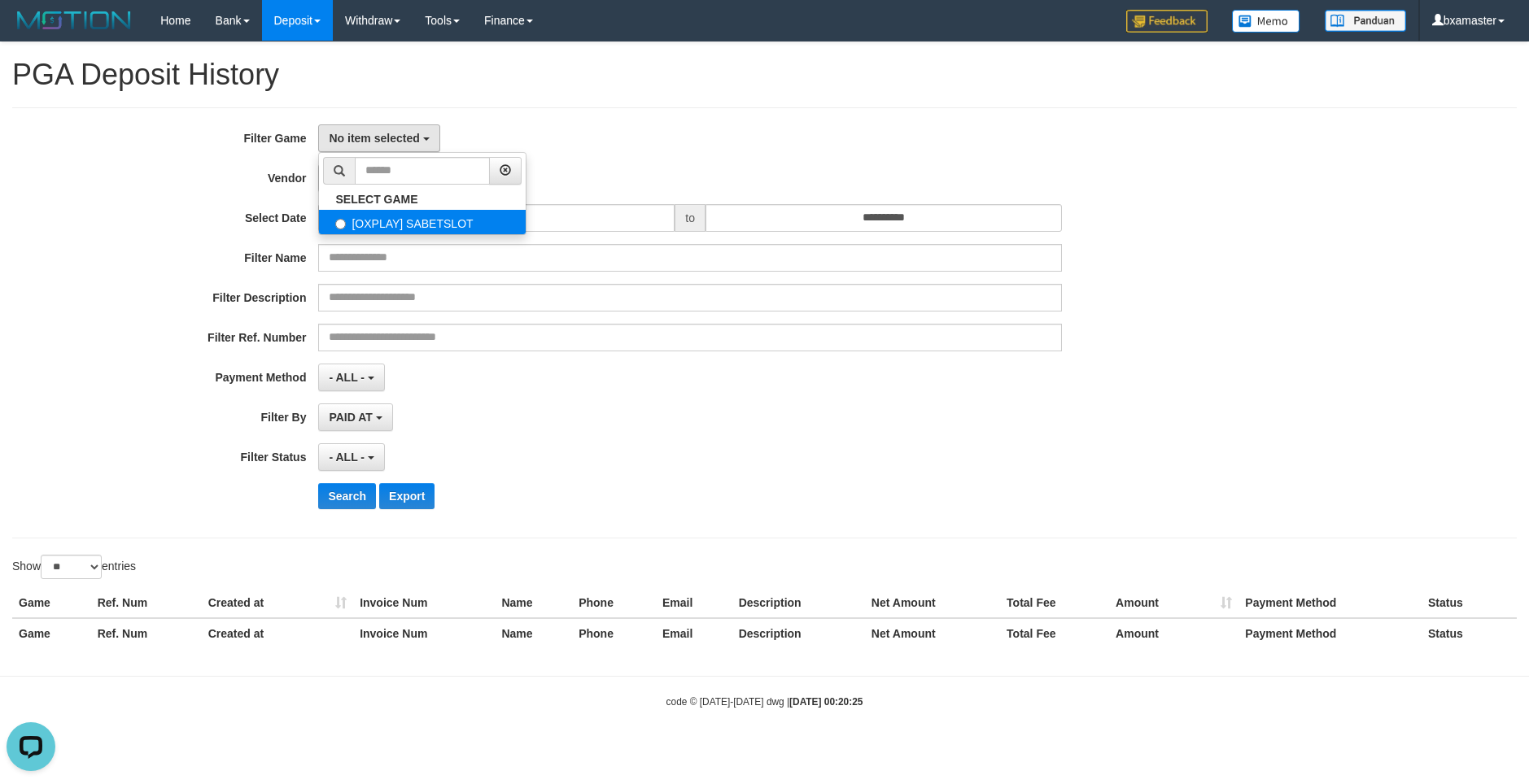 select on "****" 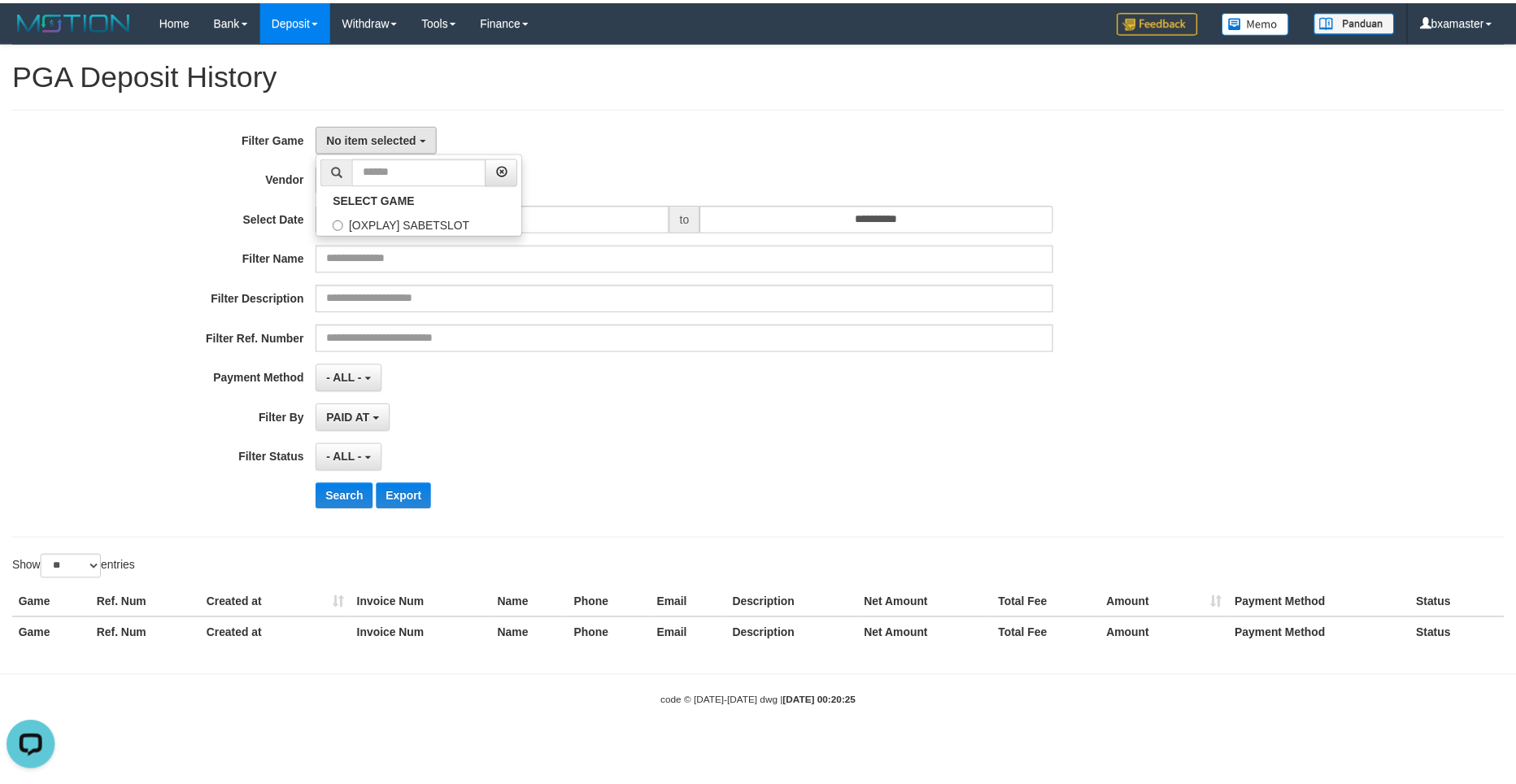 scroll, scrollTop: 15, scrollLeft: 0, axis: vertical 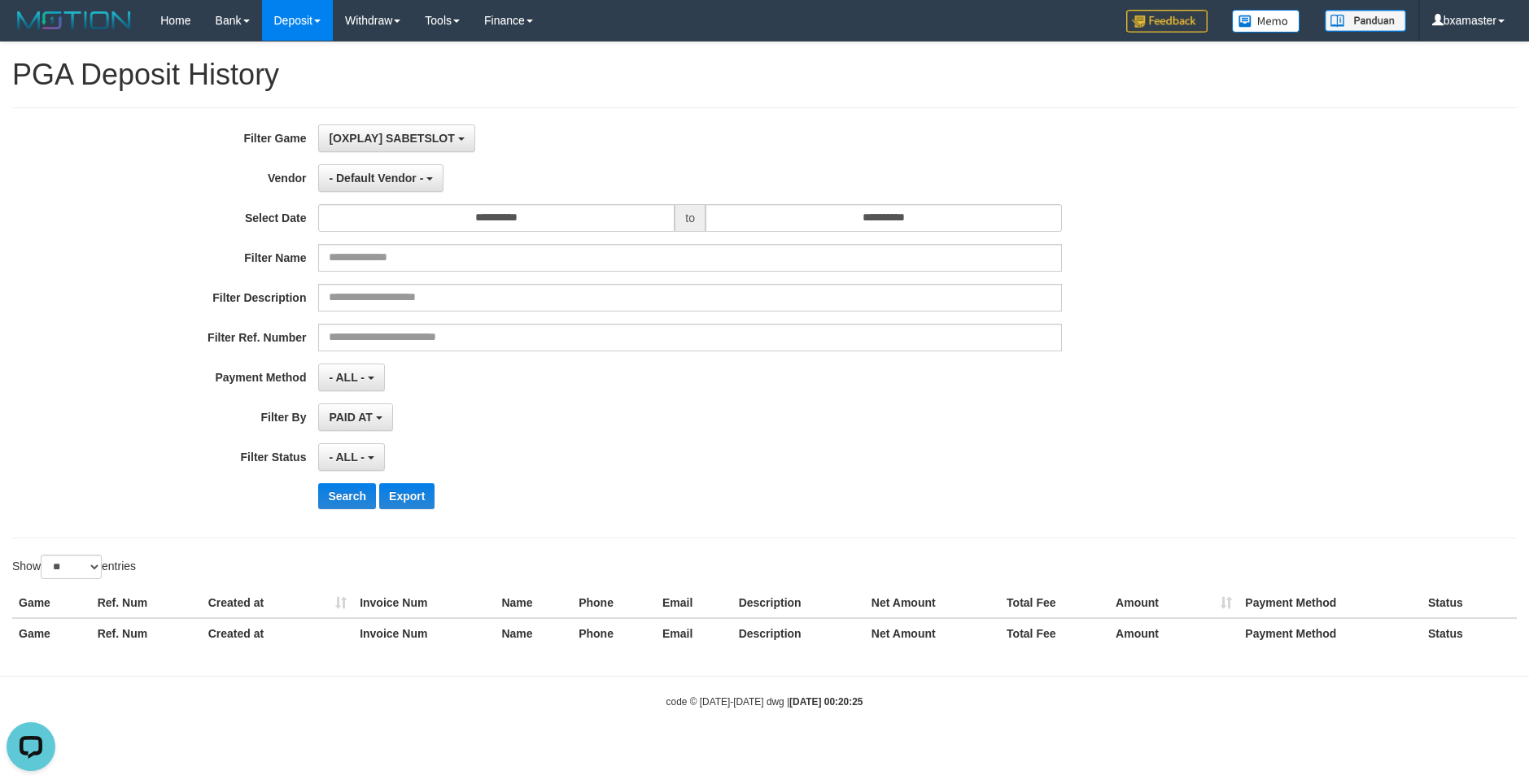 click on "**********" at bounding box center (637, 323) 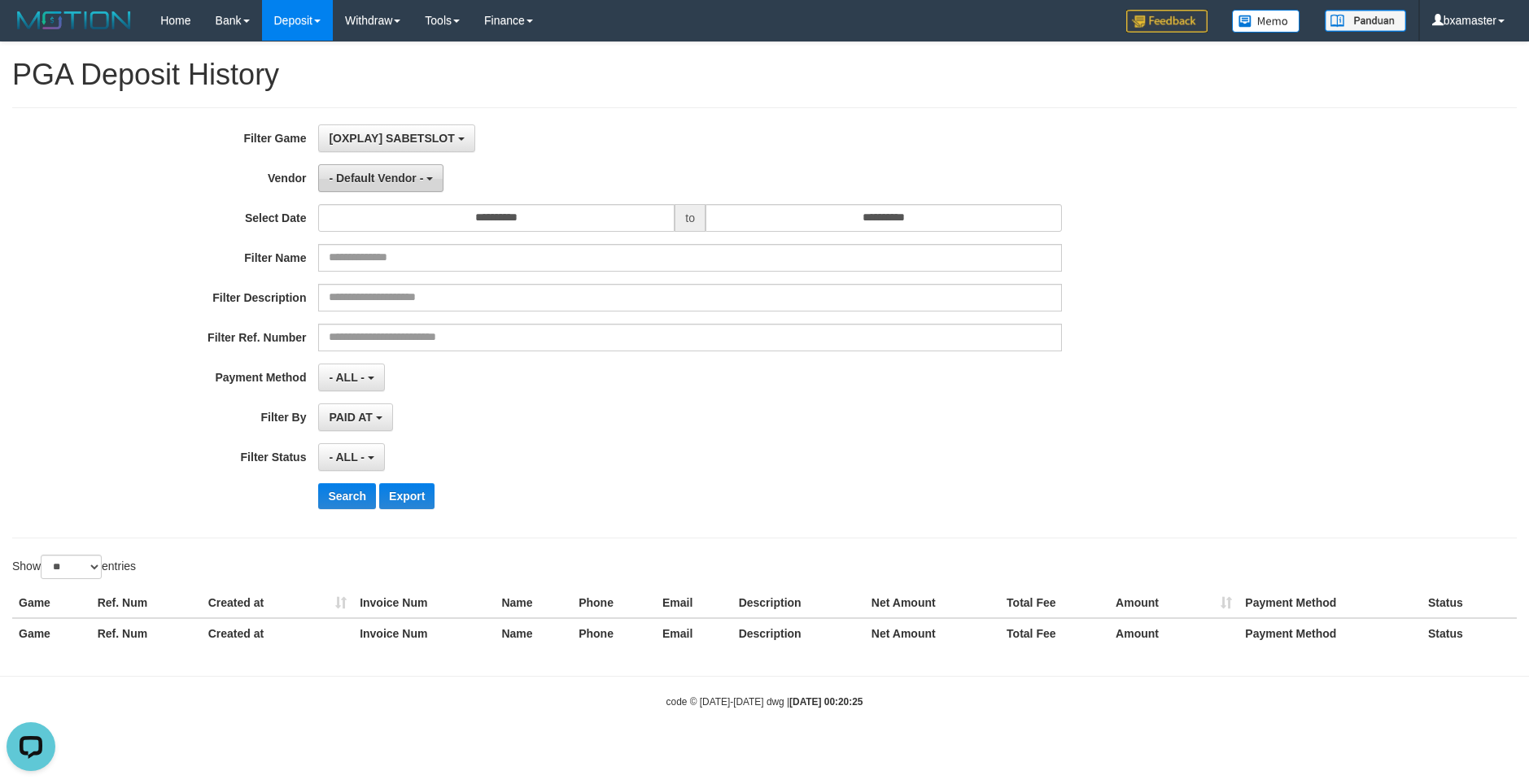 click on "- Default Vendor -" at bounding box center [381, 178] 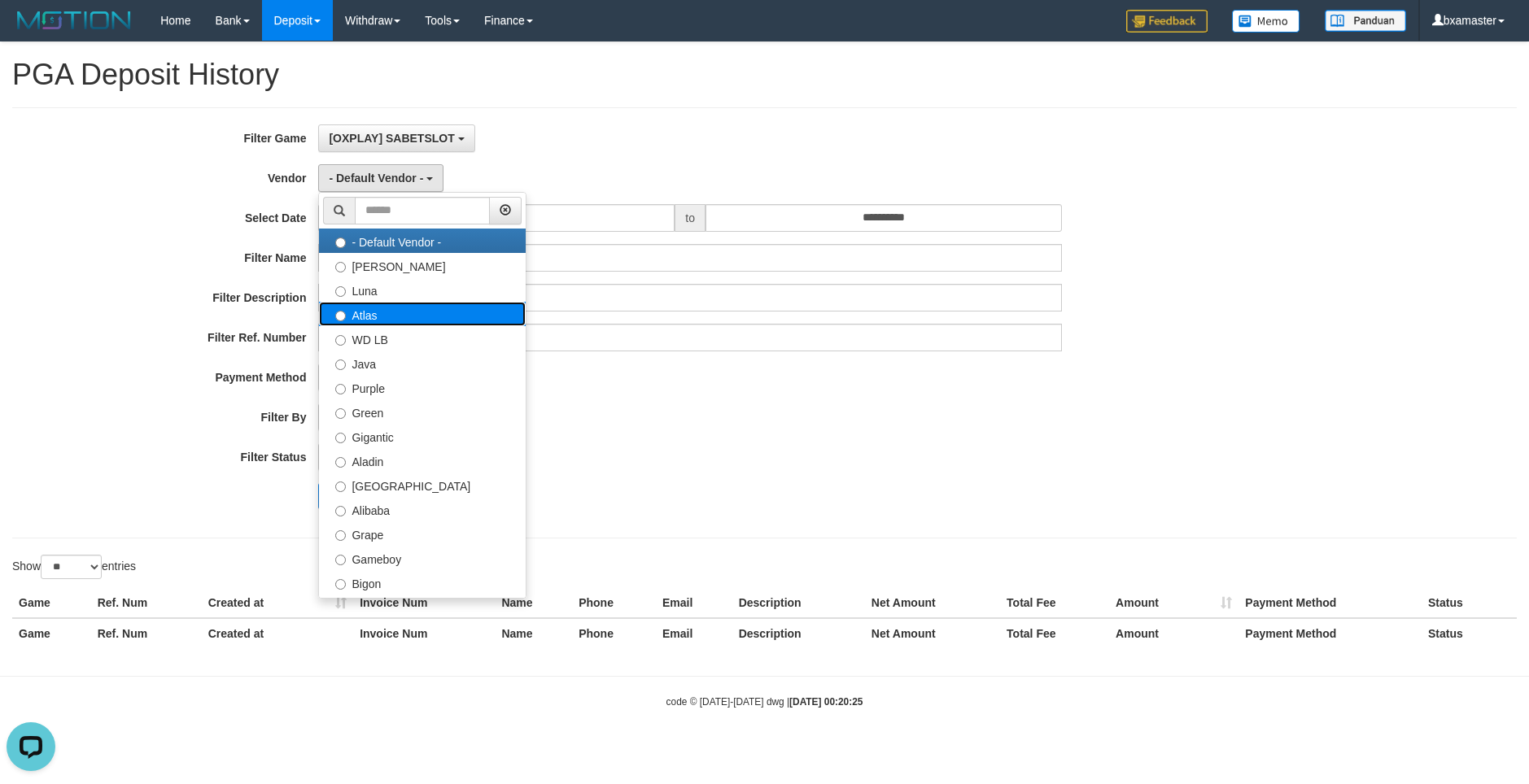 drag, startPoint x: 438, startPoint y: 314, endPoint x: 452, endPoint y: 307, distance: 15.652476 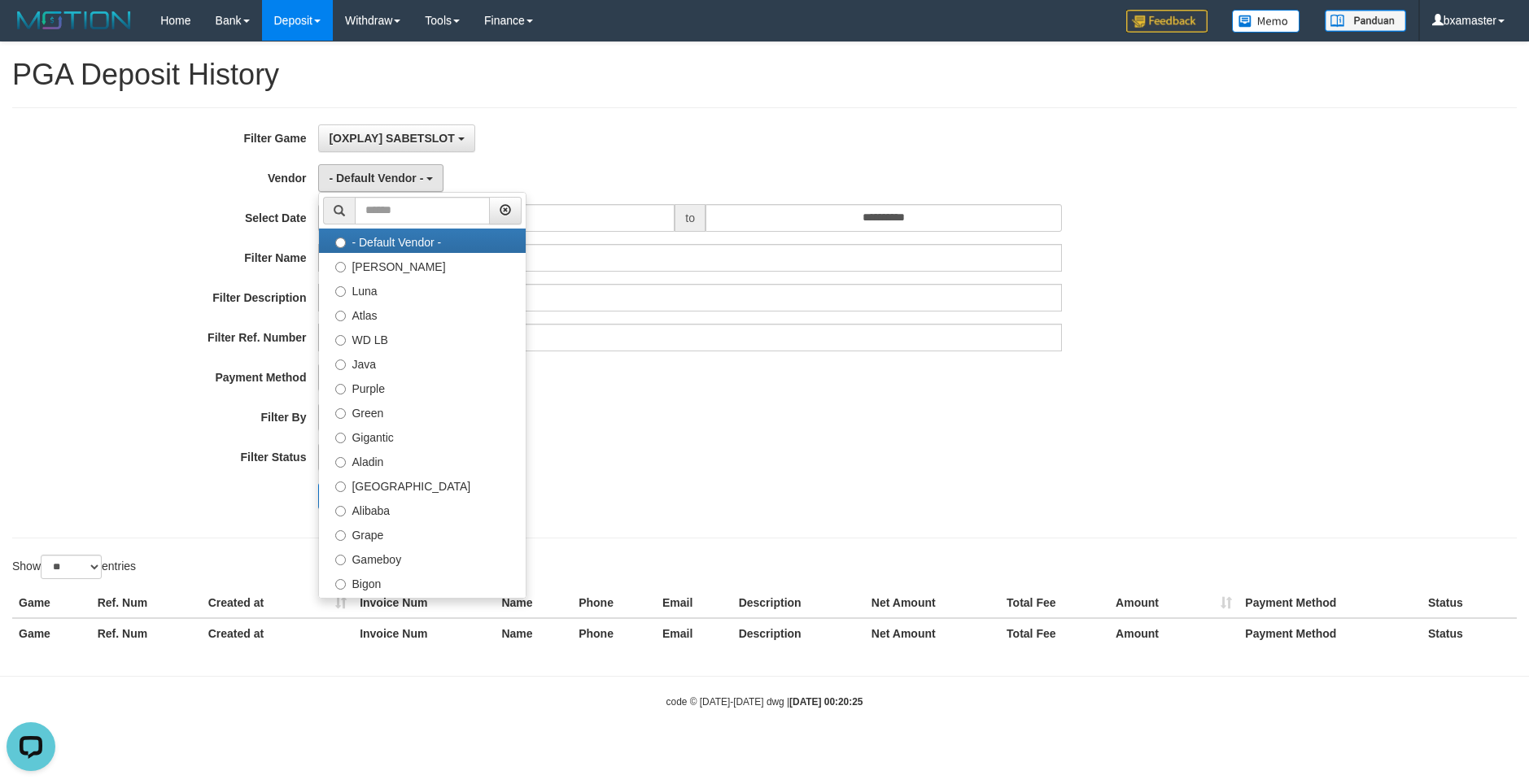 select on "**********" 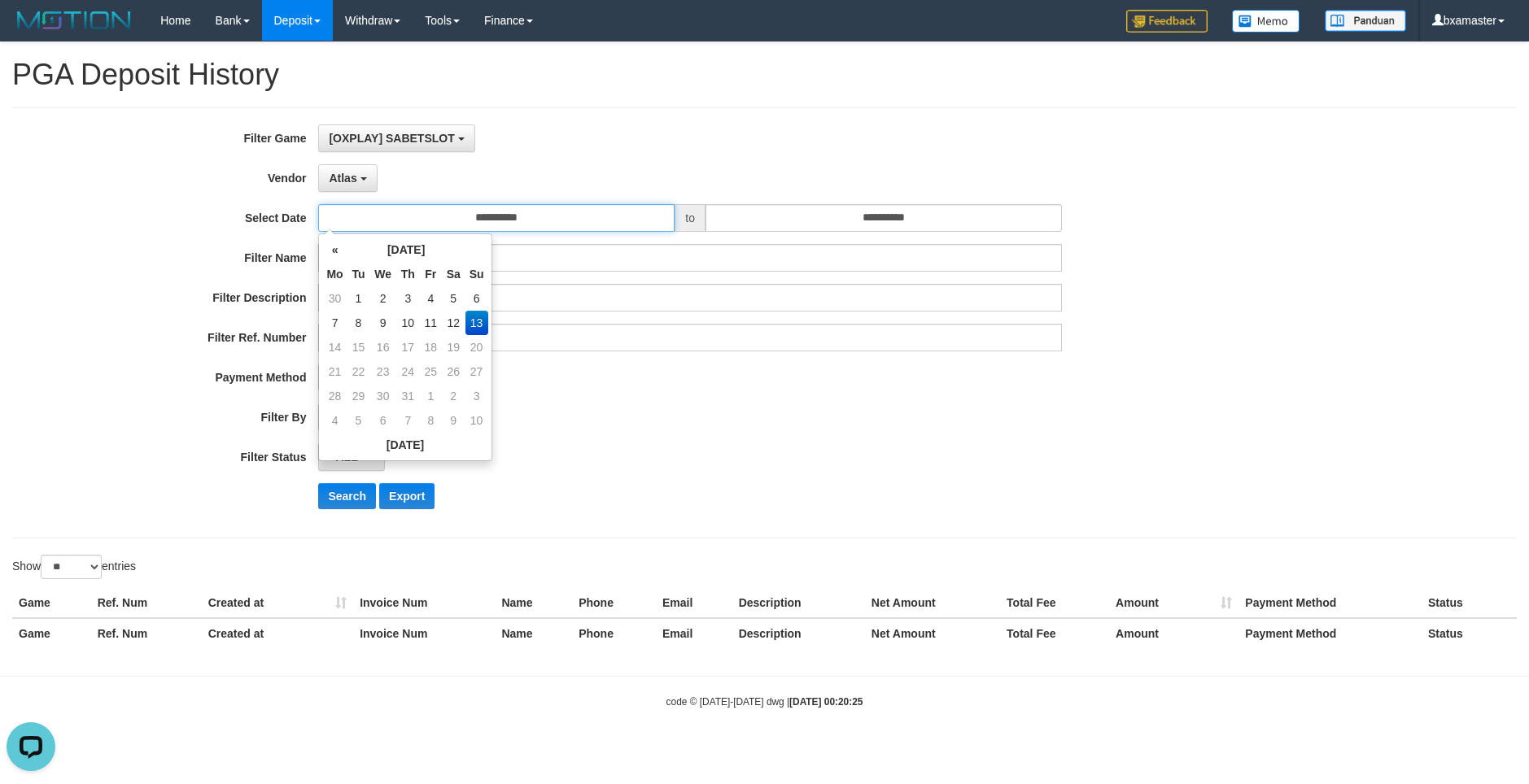 click on "**********" at bounding box center [496, 218] 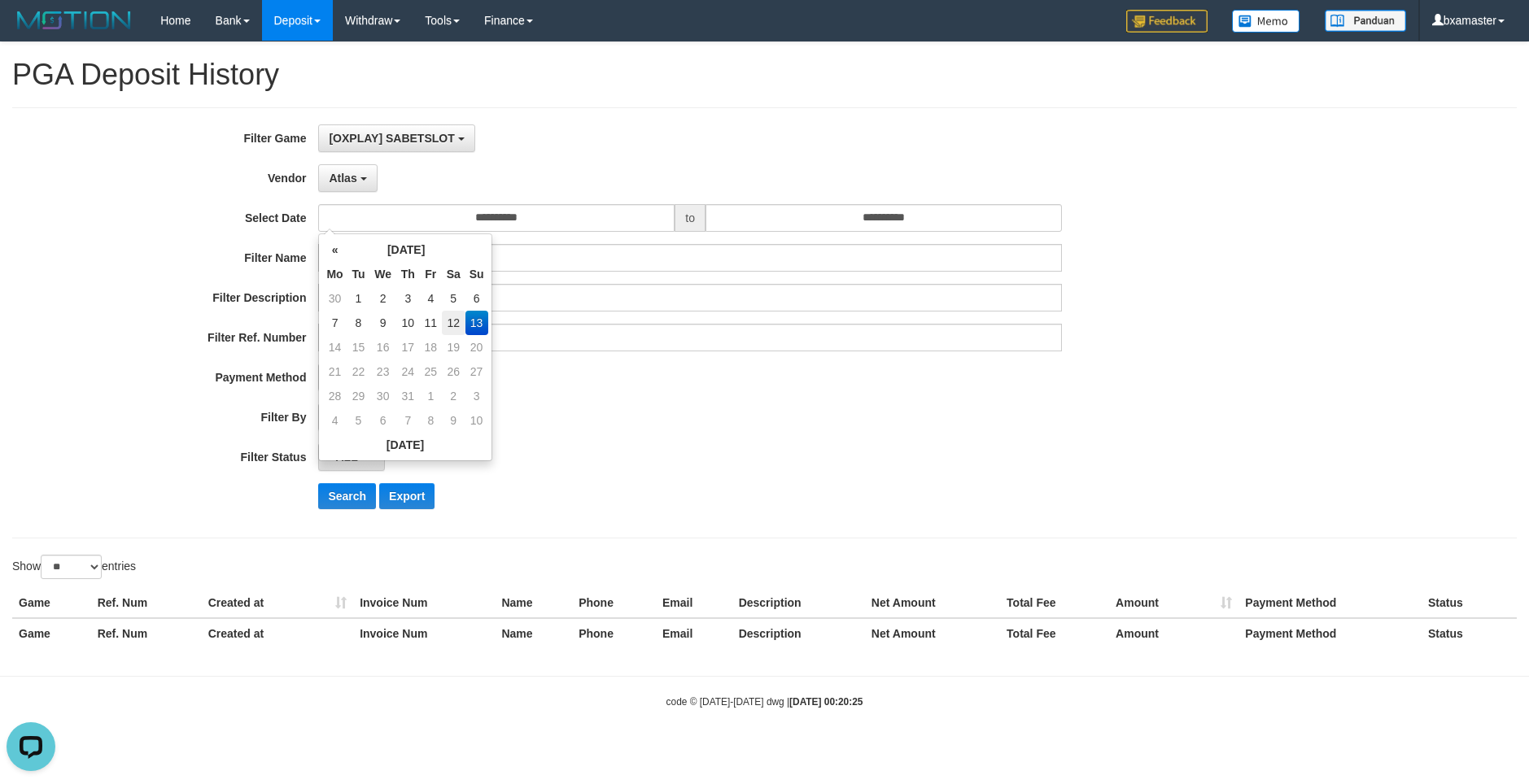 click on "12" at bounding box center (453, 323) 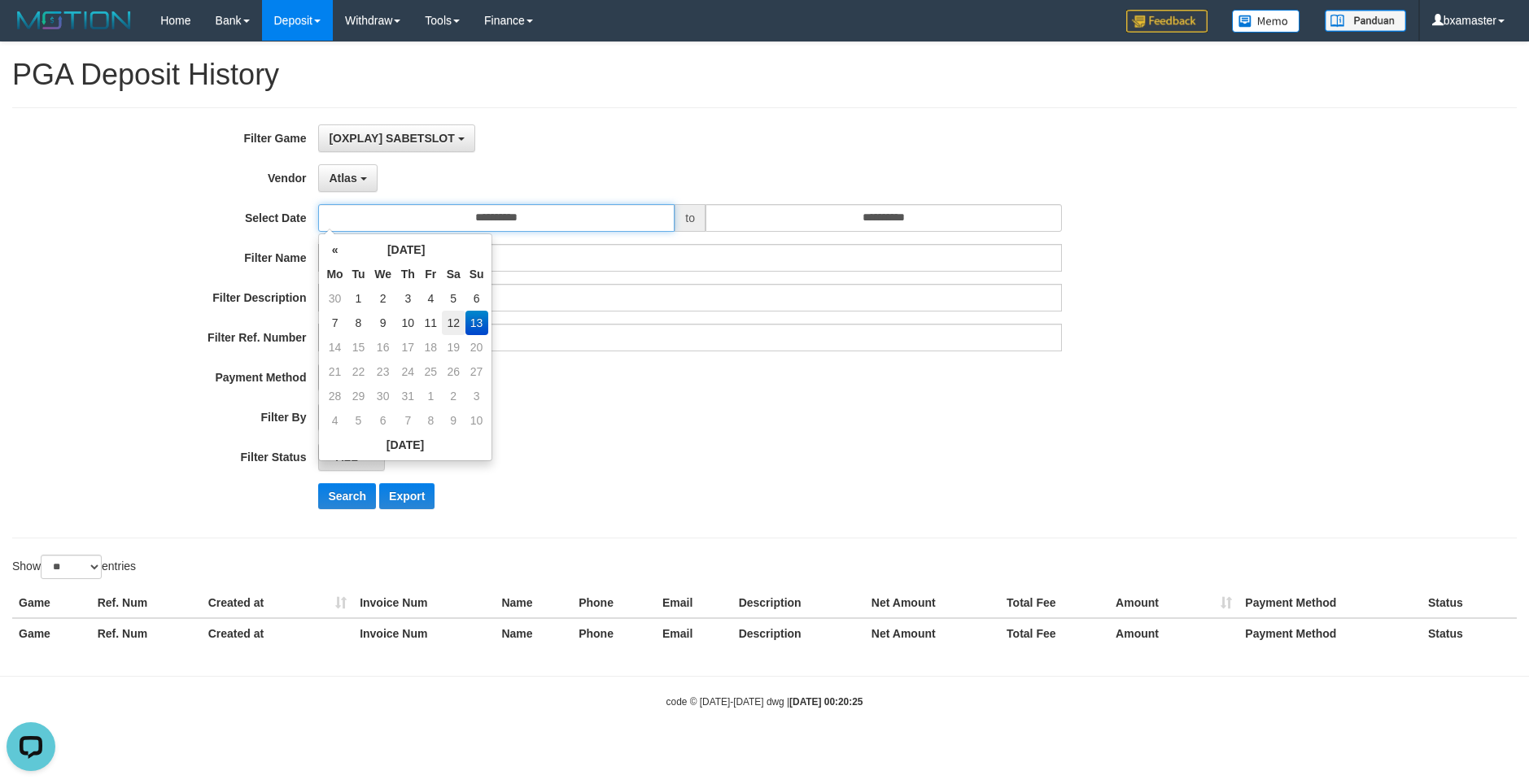 type on "**********" 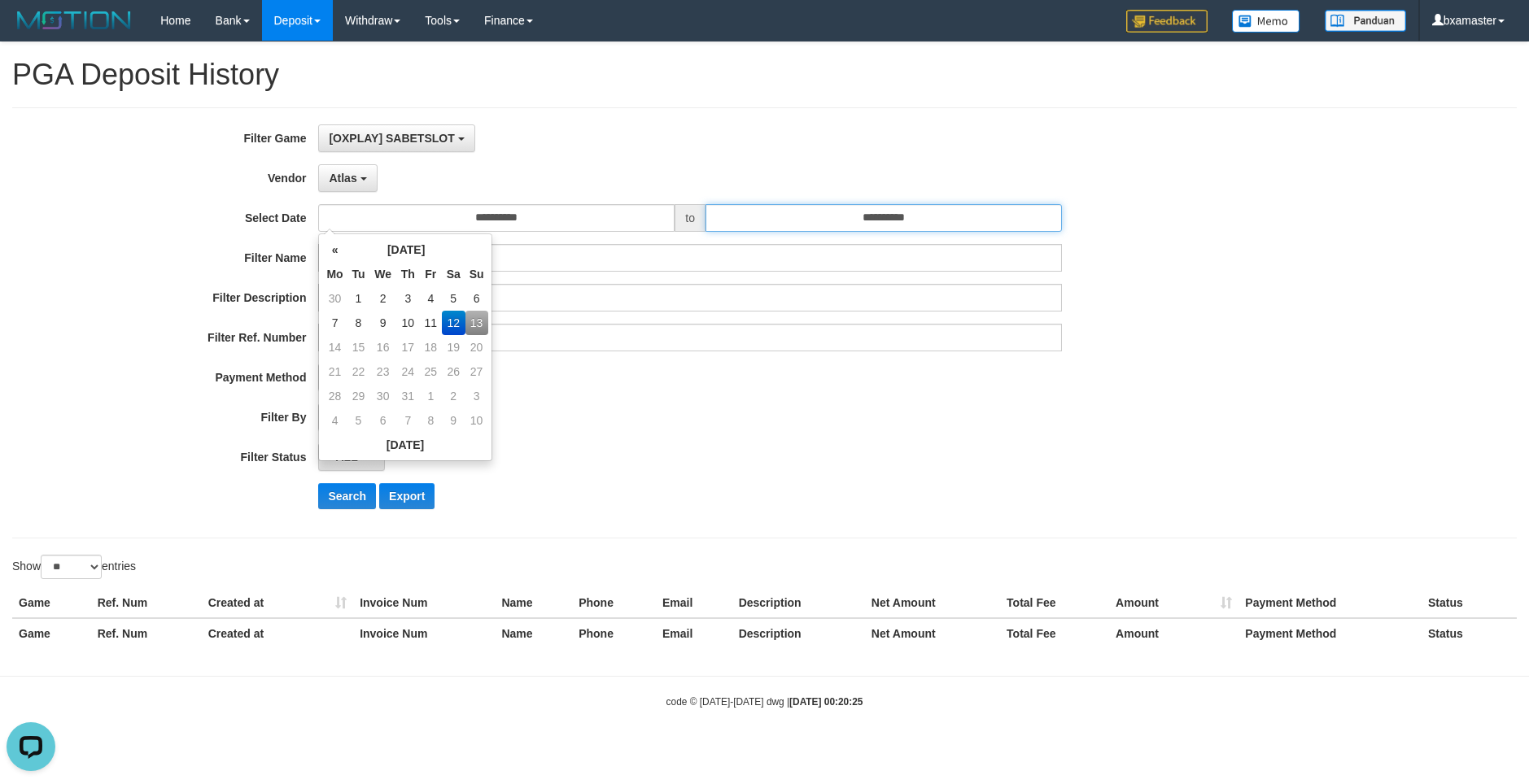 click on "**********" at bounding box center (884, 218) 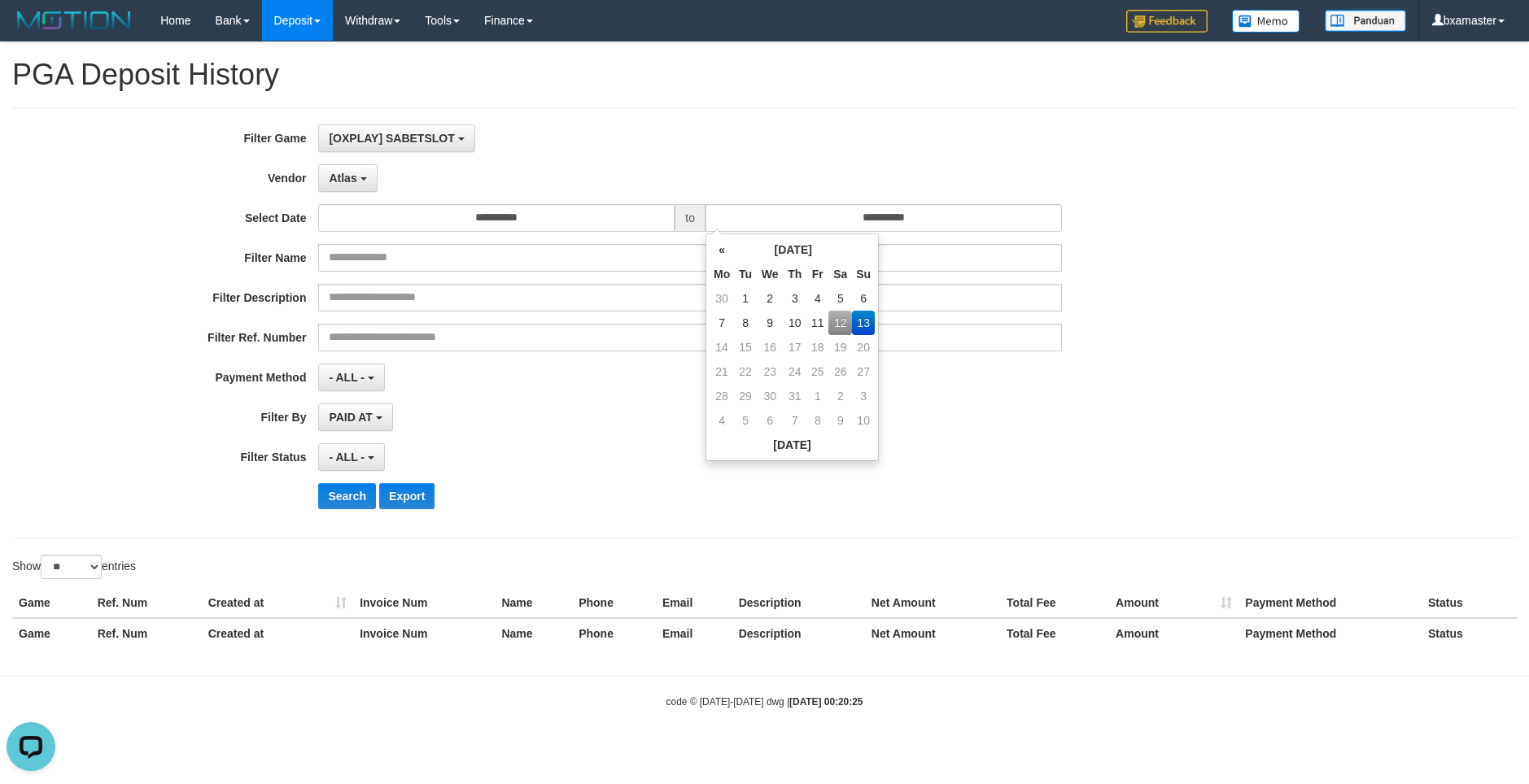 click on "19" at bounding box center [840, 347] 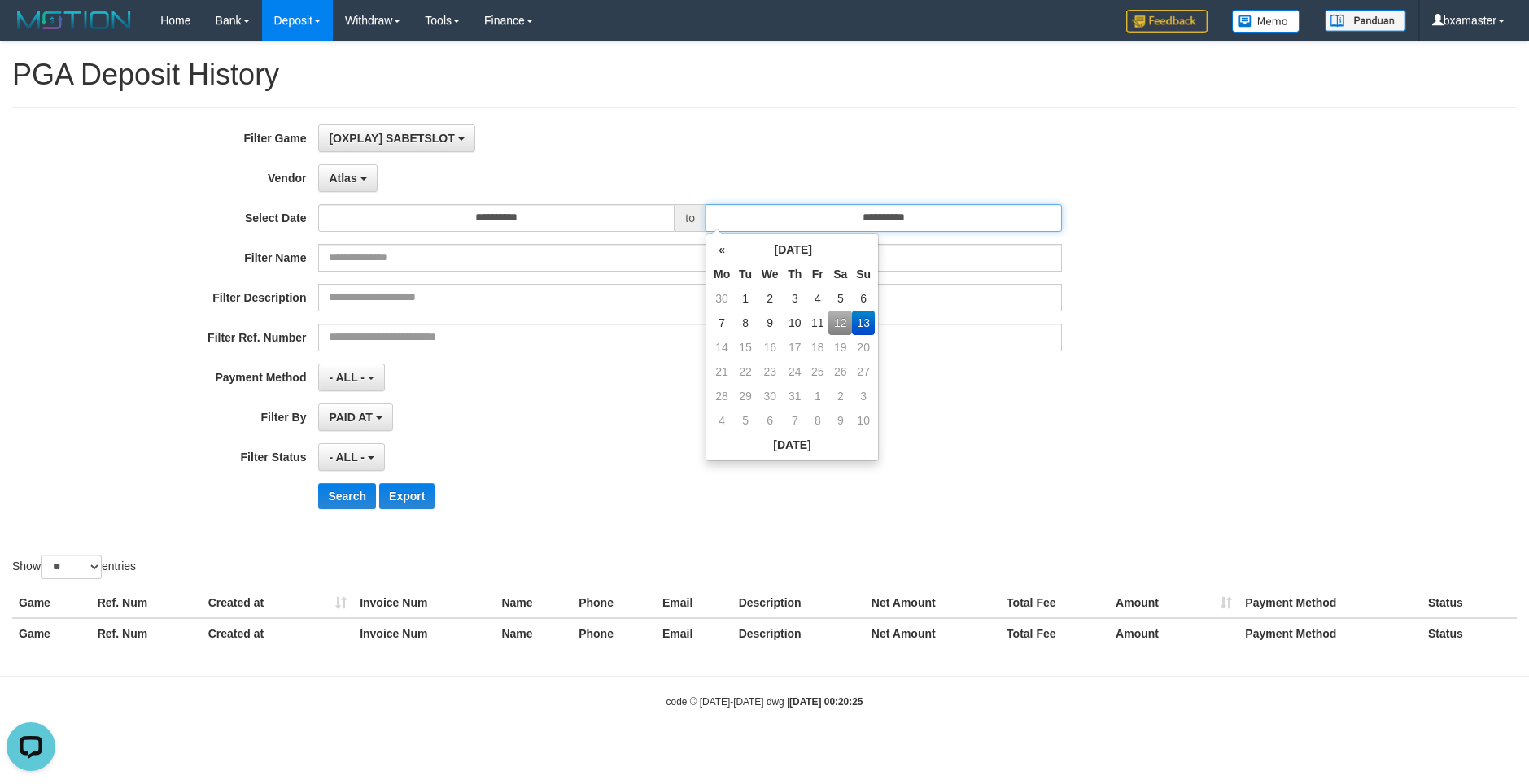 type on "**********" 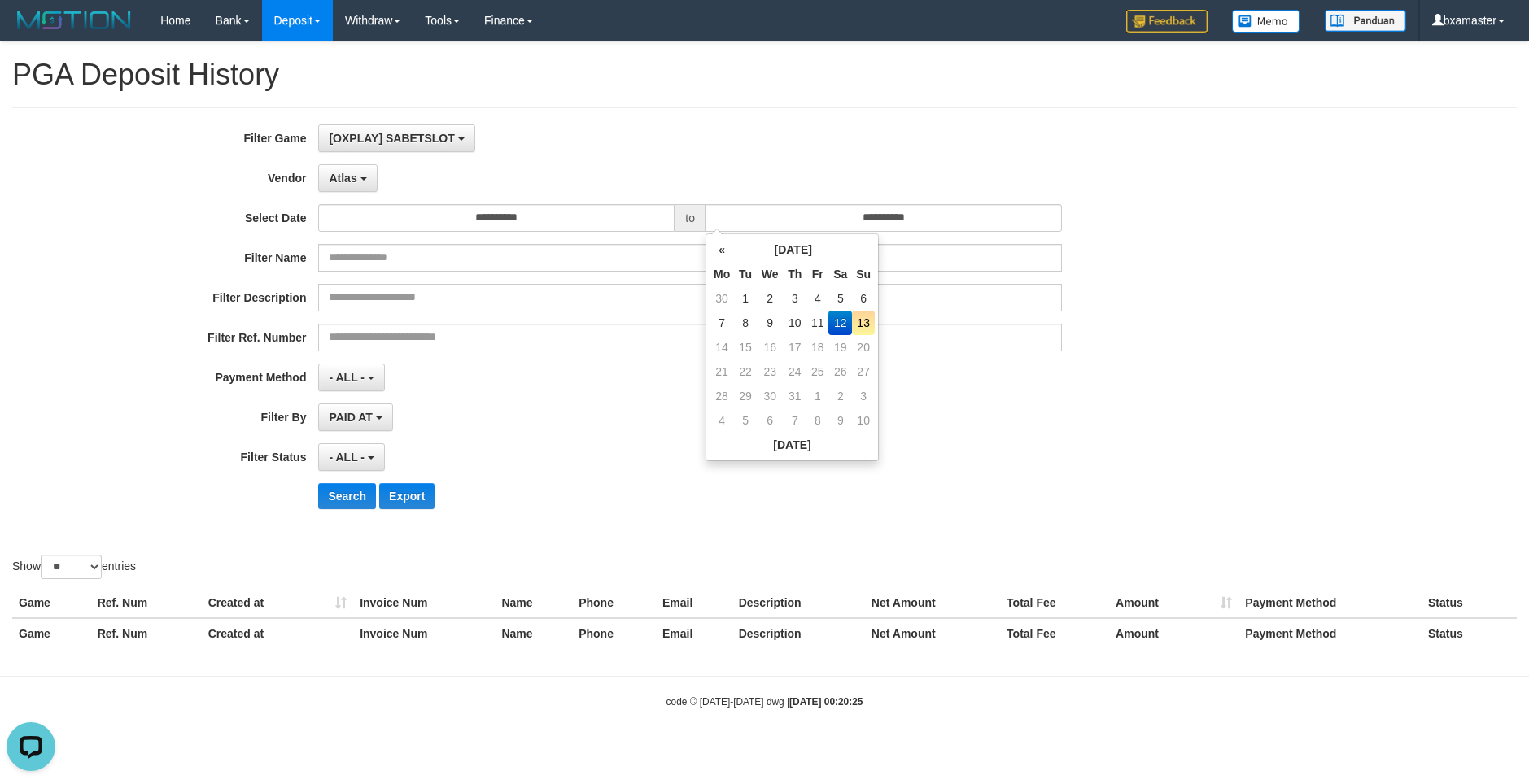click on "12" at bounding box center (840, 323) 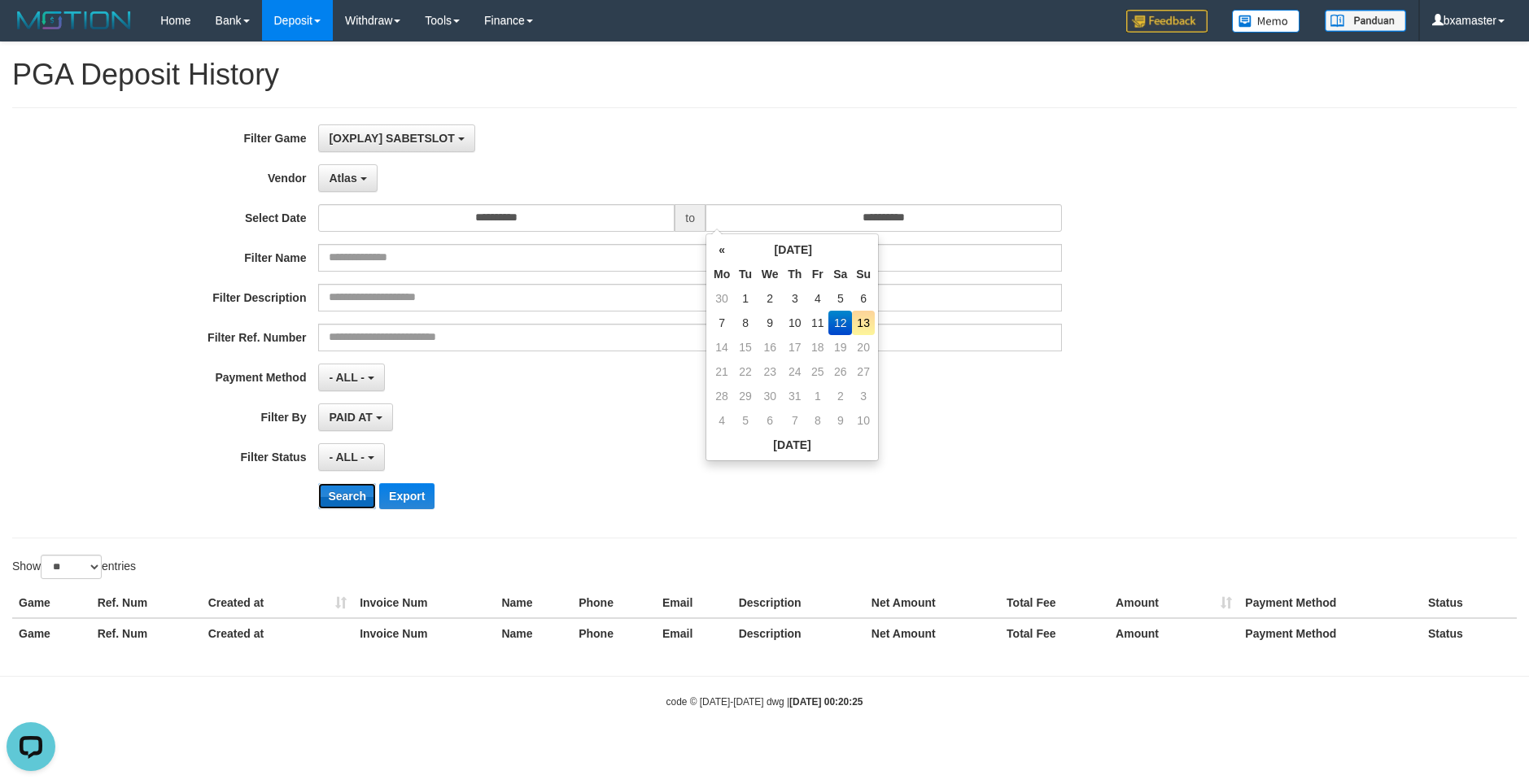 click on "Search" at bounding box center (347, 496) 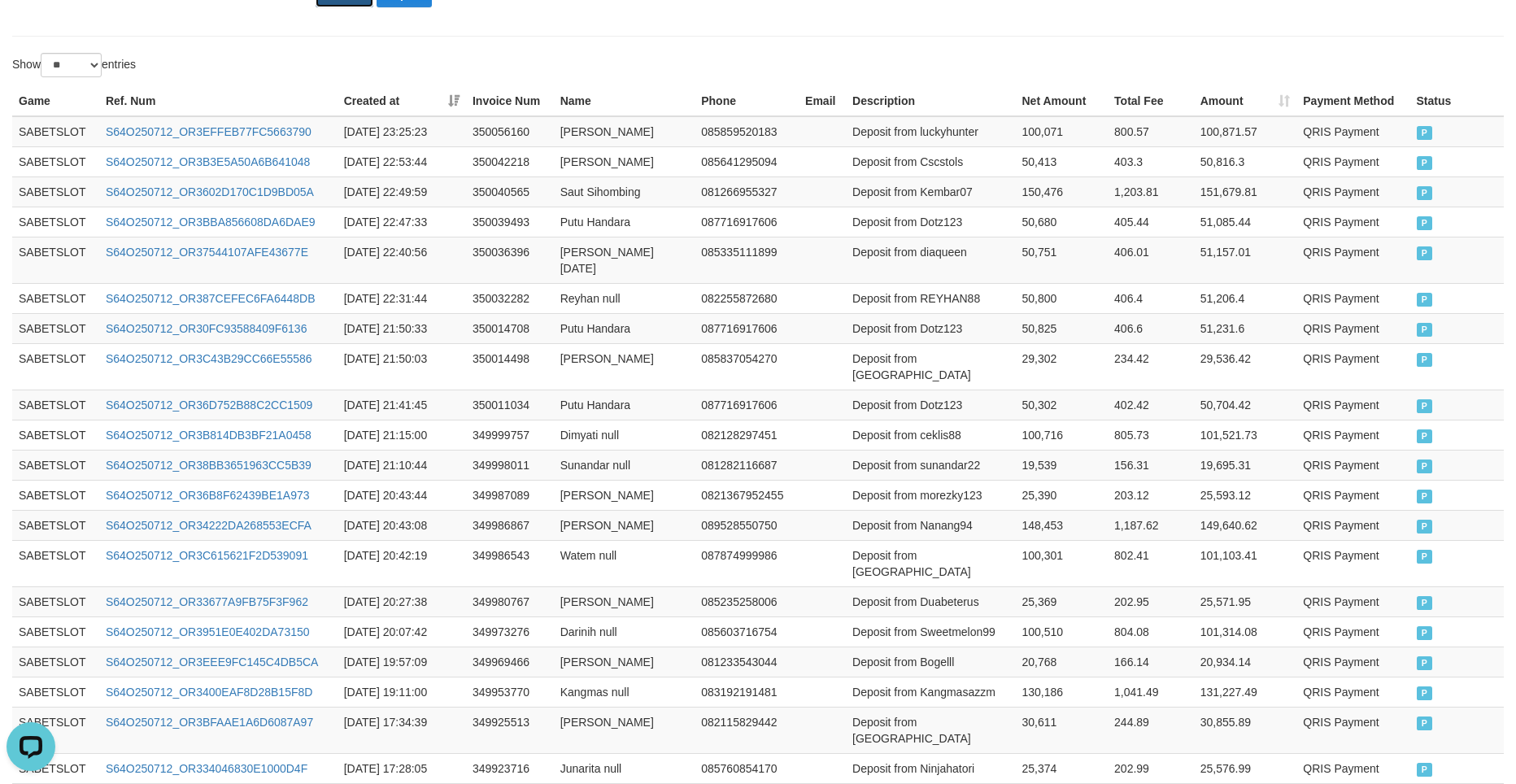 scroll, scrollTop: 747, scrollLeft: 0, axis: vertical 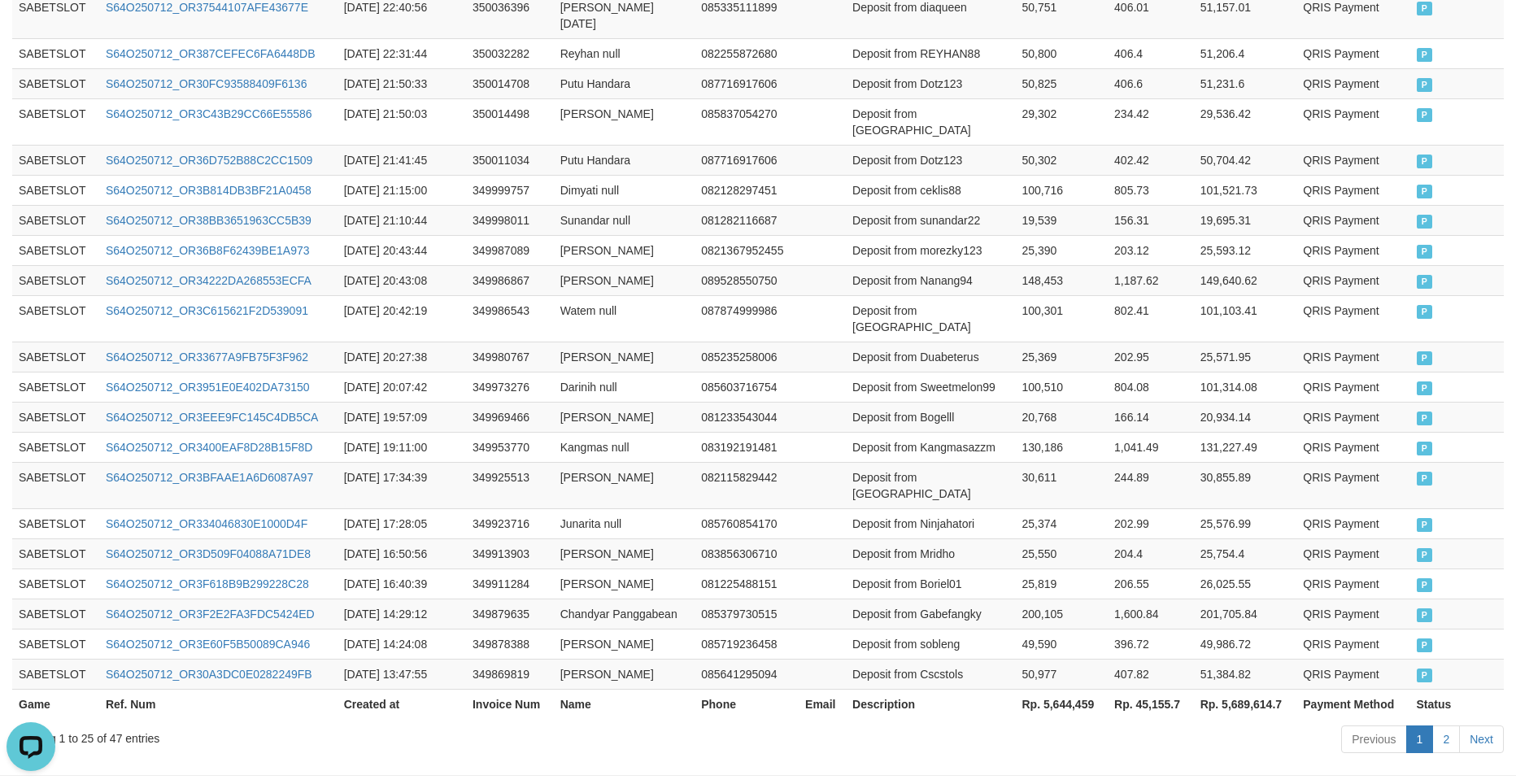 click on "Rp. 5,644,459" at bounding box center (1061, 703) 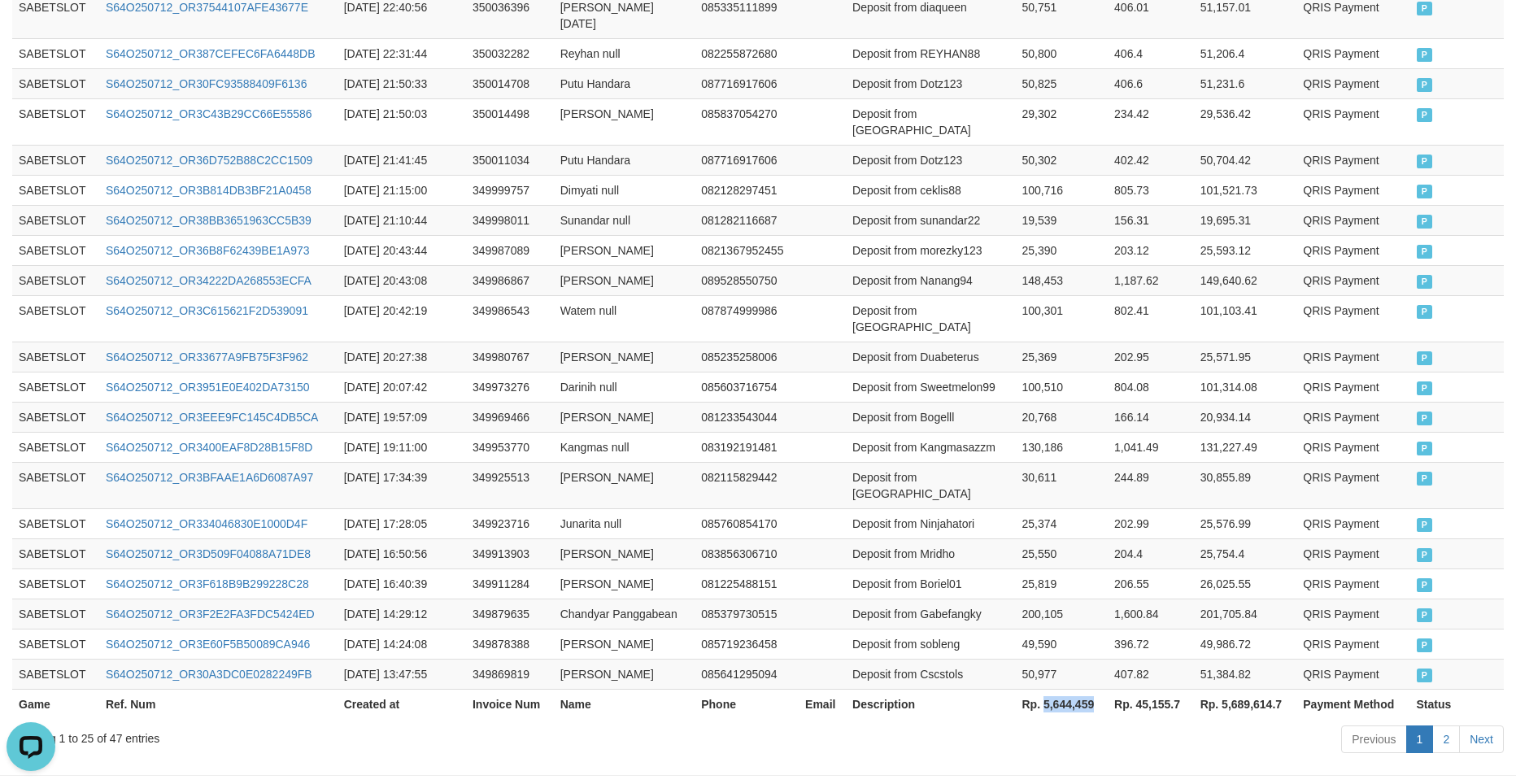 click on "Rp. 5,644,459" at bounding box center [1061, 703] 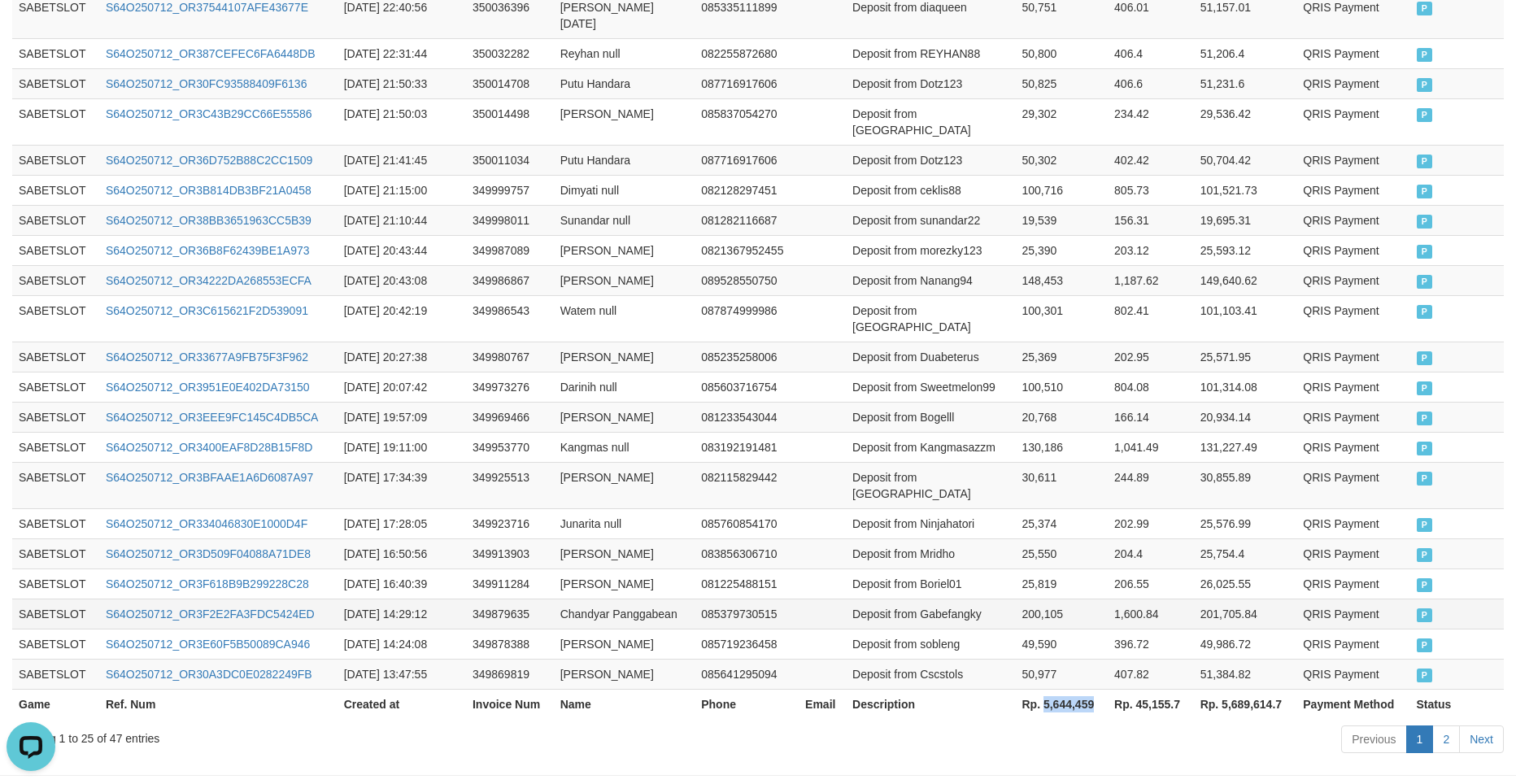 copy on "5,644,459" 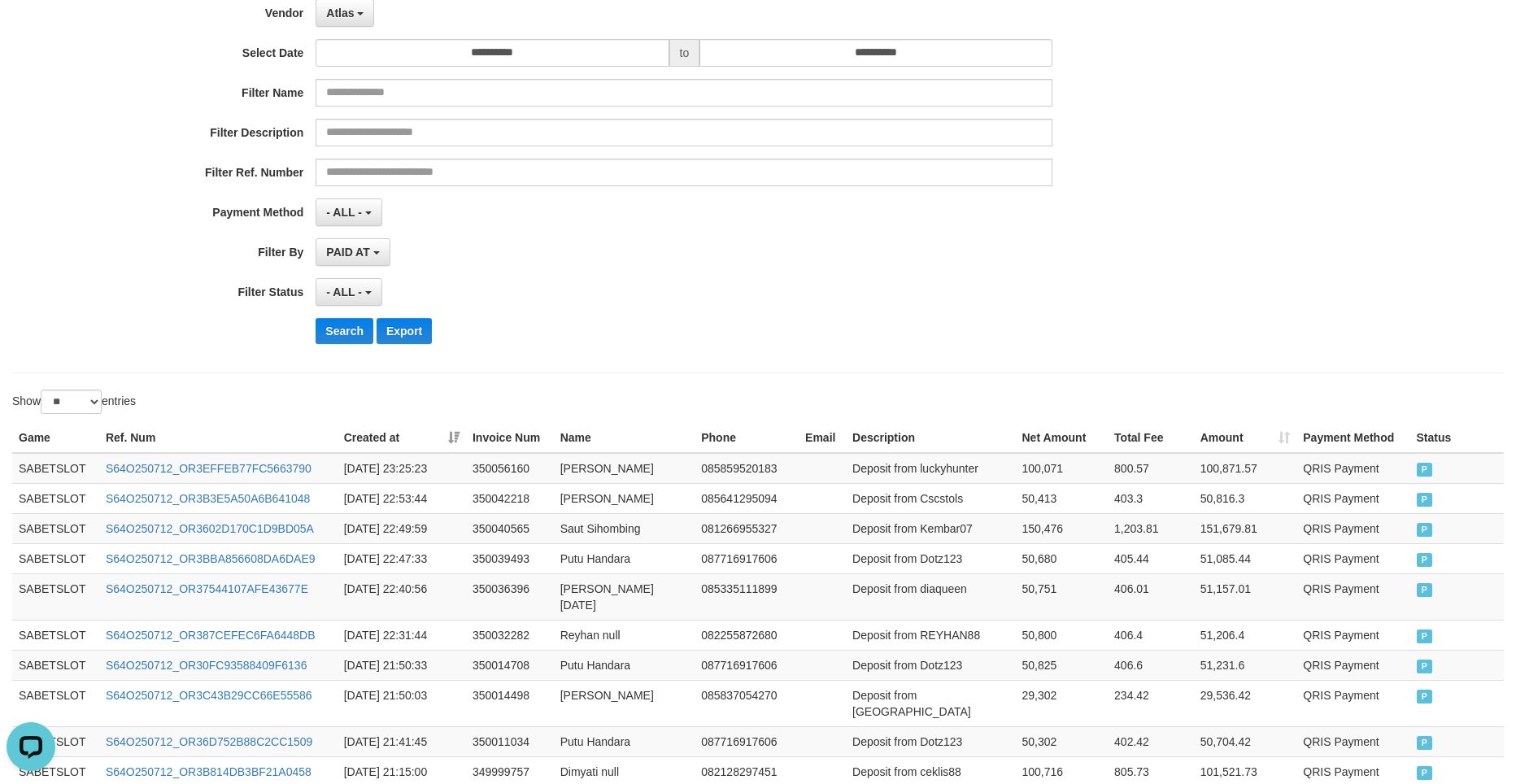 scroll, scrollTop: 0, scrollLeft: 0, axis: both 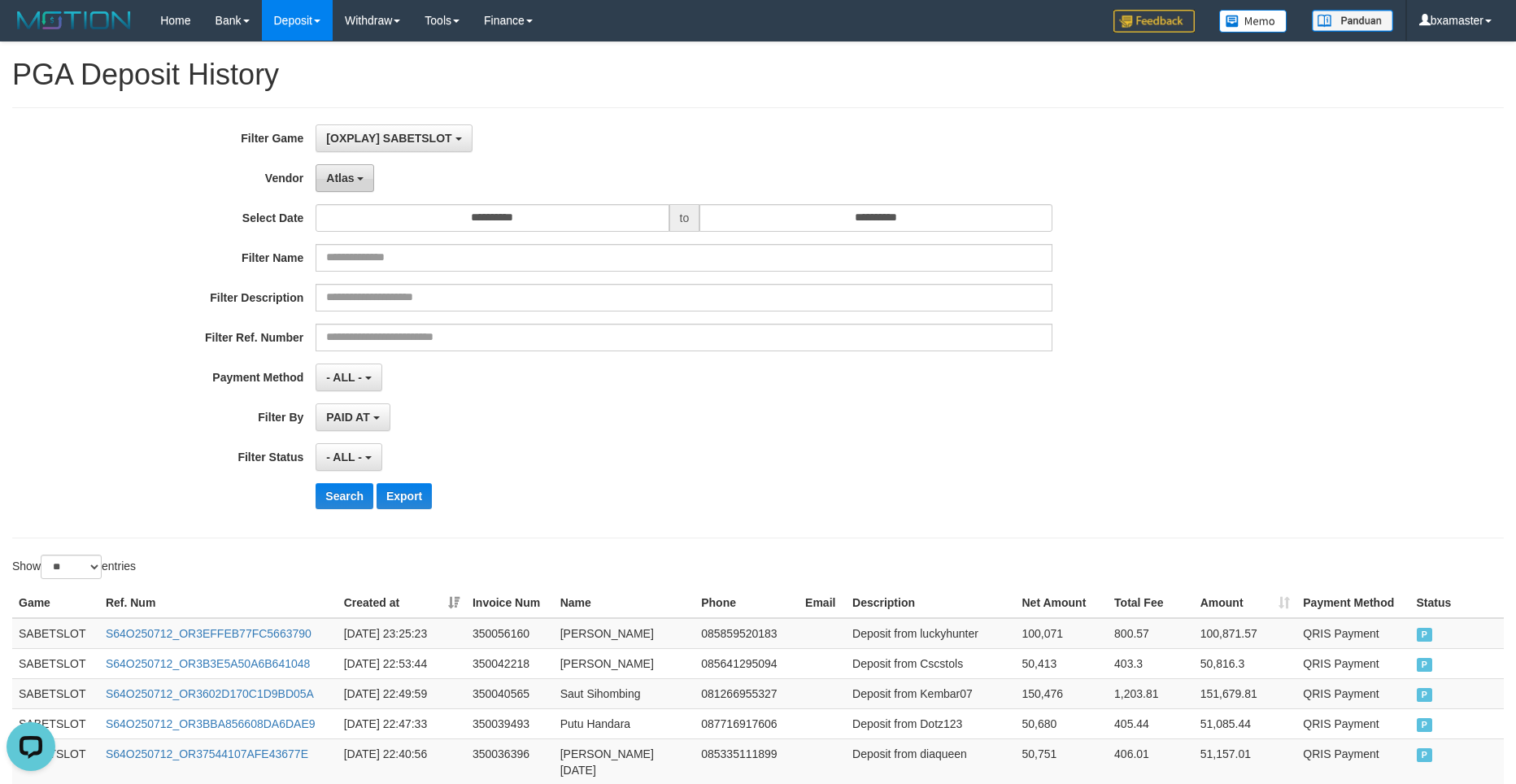 click on "Atlas" at bounding box center (345, 178) 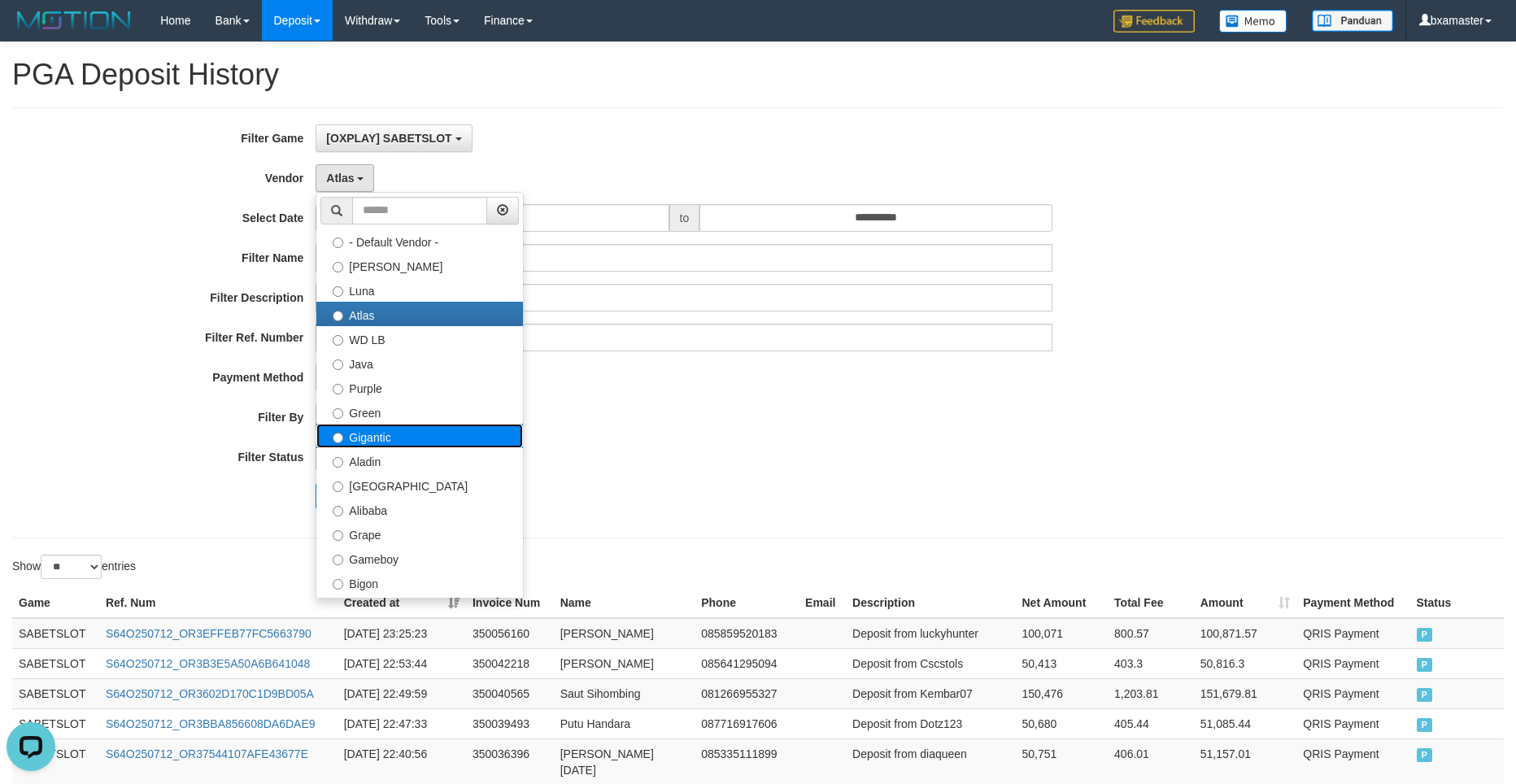 click on "Gigantic" at bounding box center (420, 436) 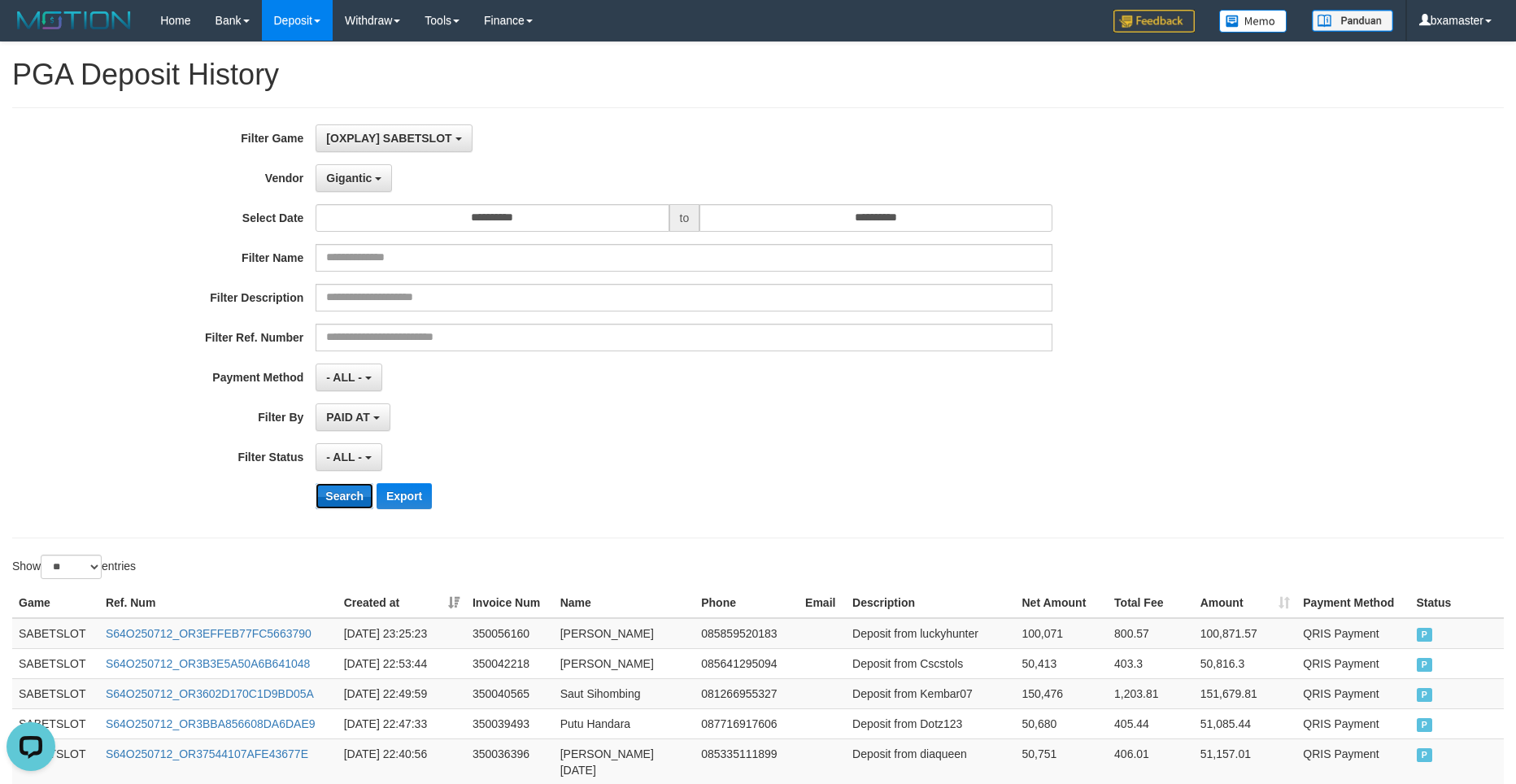 click on "Search" at bounding box center (344, 496) 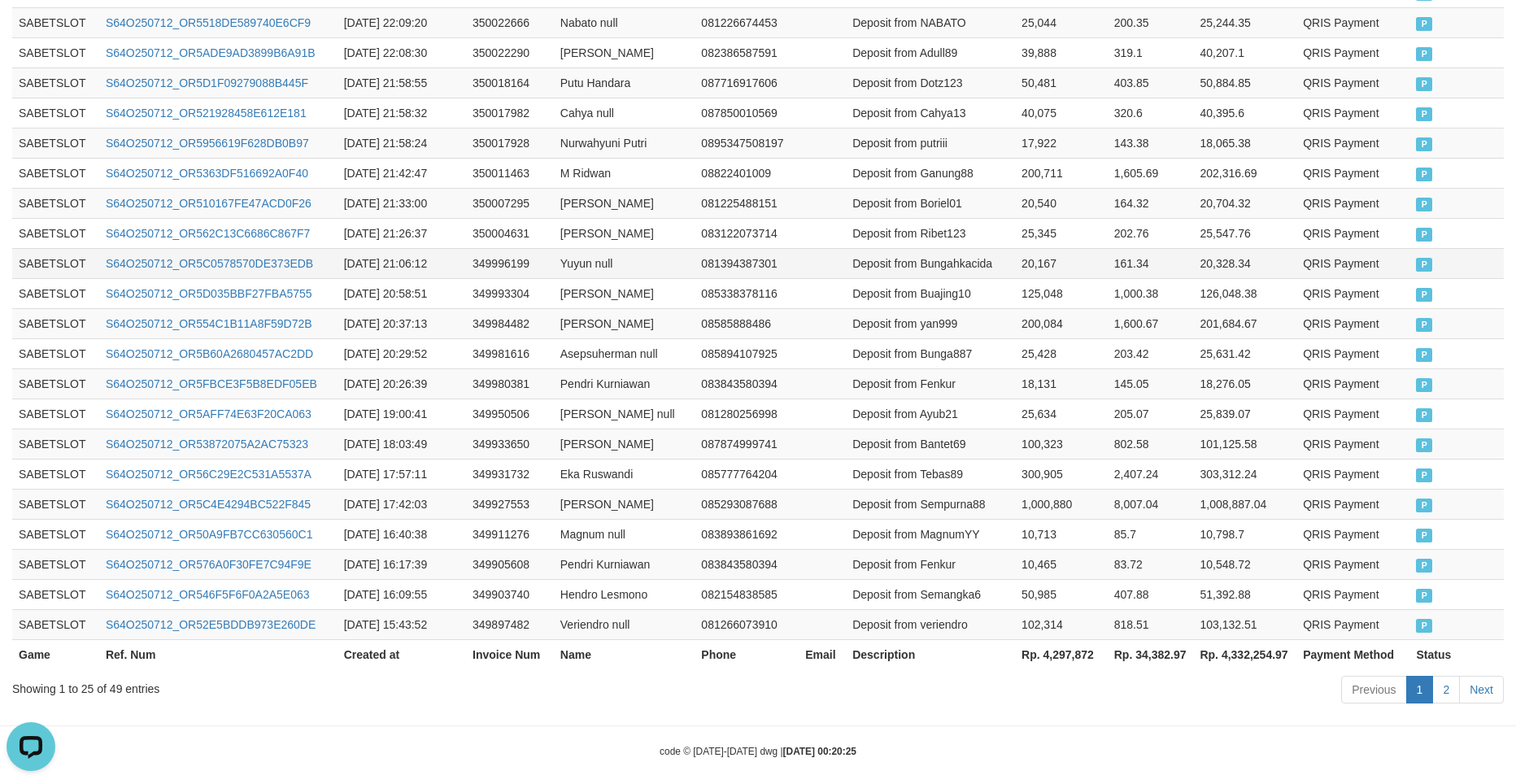 scroll, scrollTop: 732, scrollLeft: 0, axis: vertical 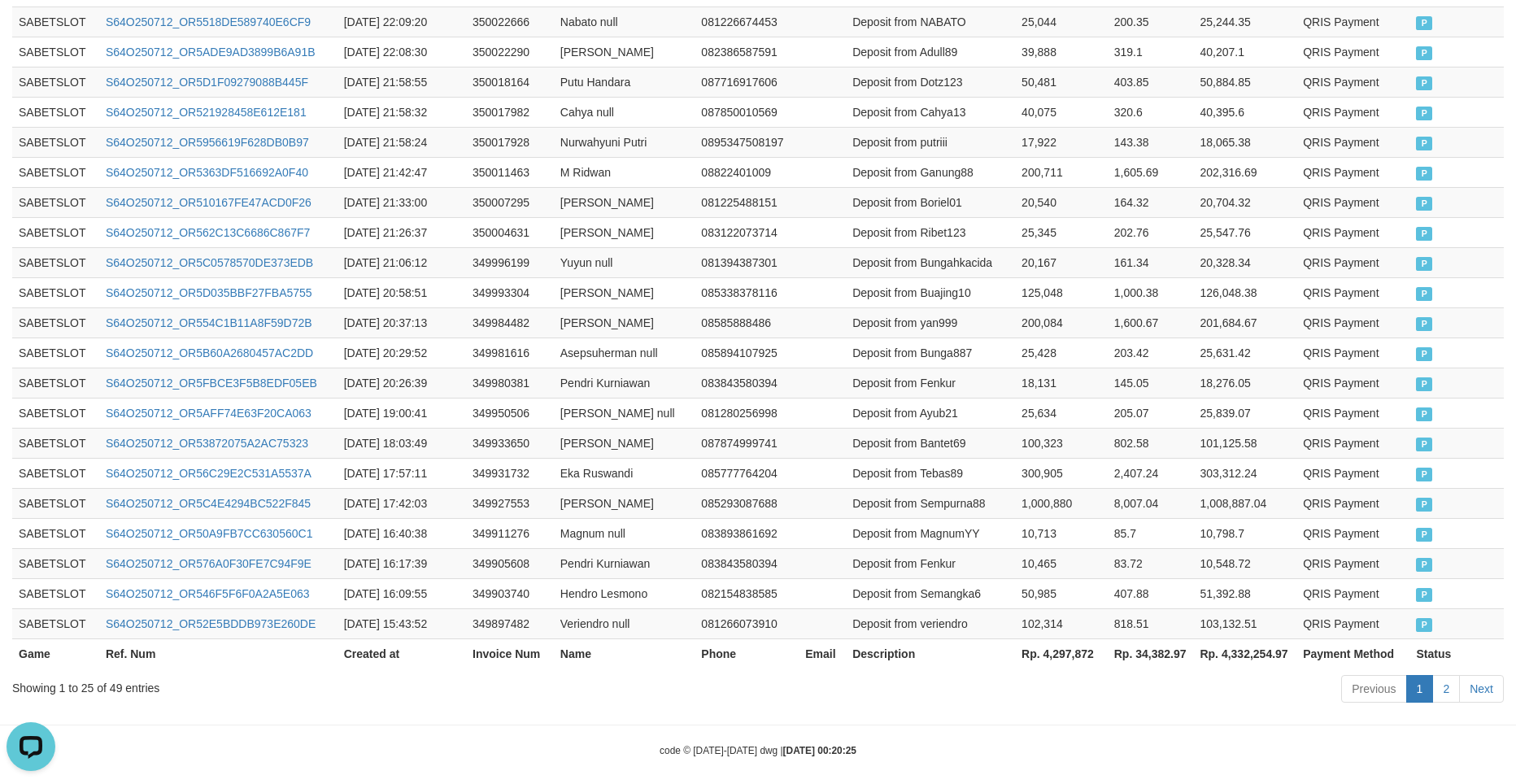 click on "Rp. 34,382.97" at bounding box center (1151, 653) 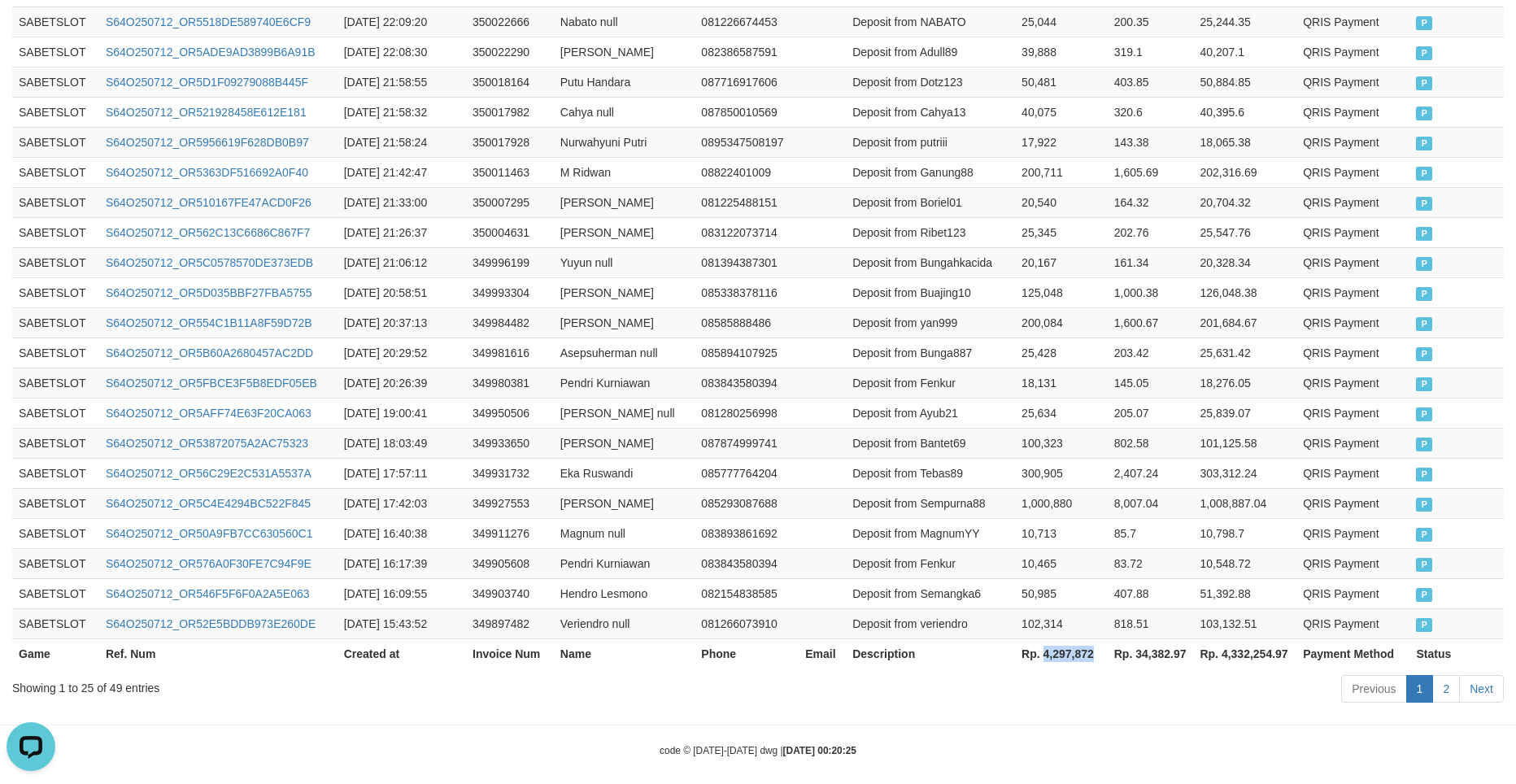 click on "Rp. 4,297,872" at bounding box center (1061, 653) 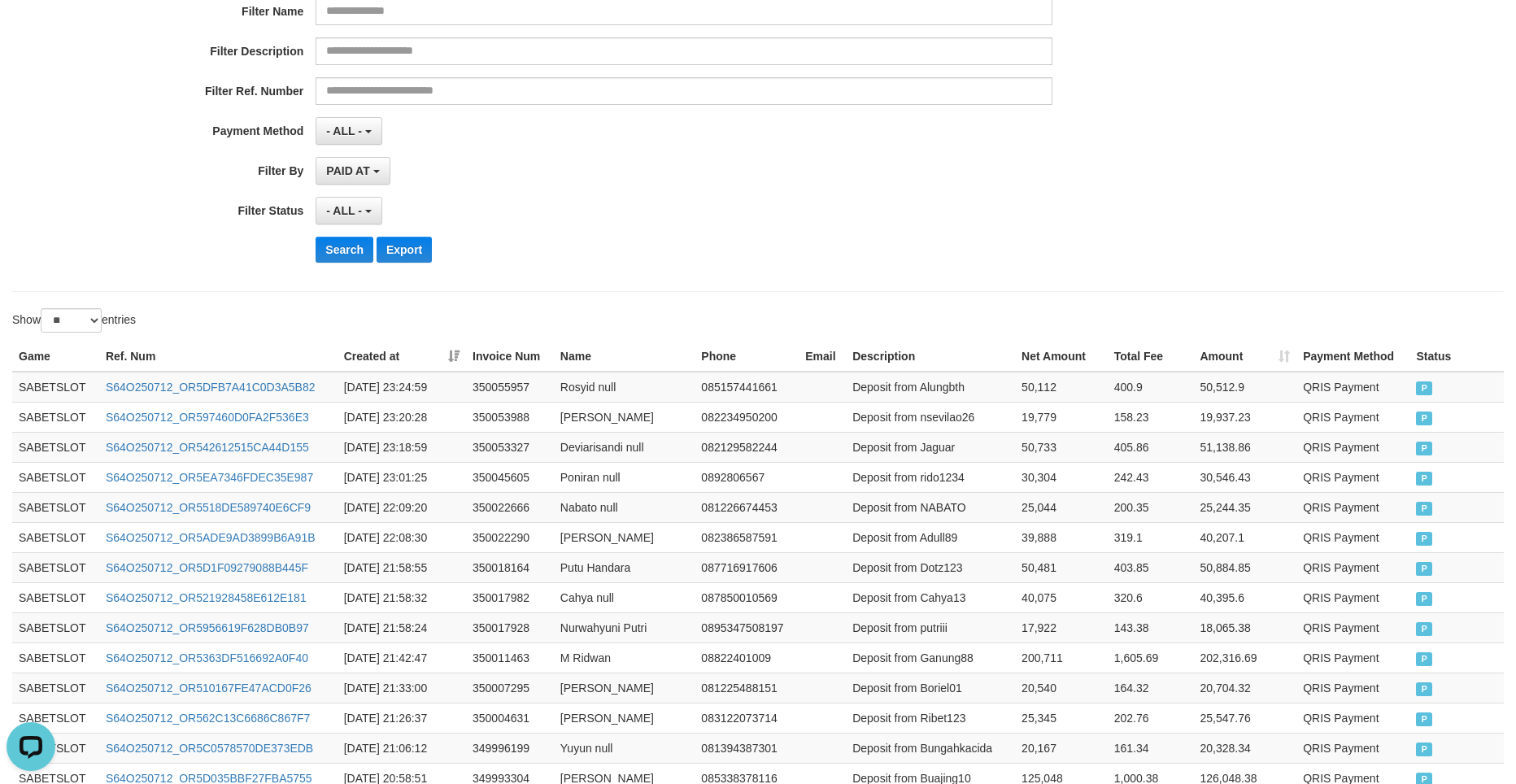 scroll, scrollTop: 81, scrollLeft: 0, axis: vertical 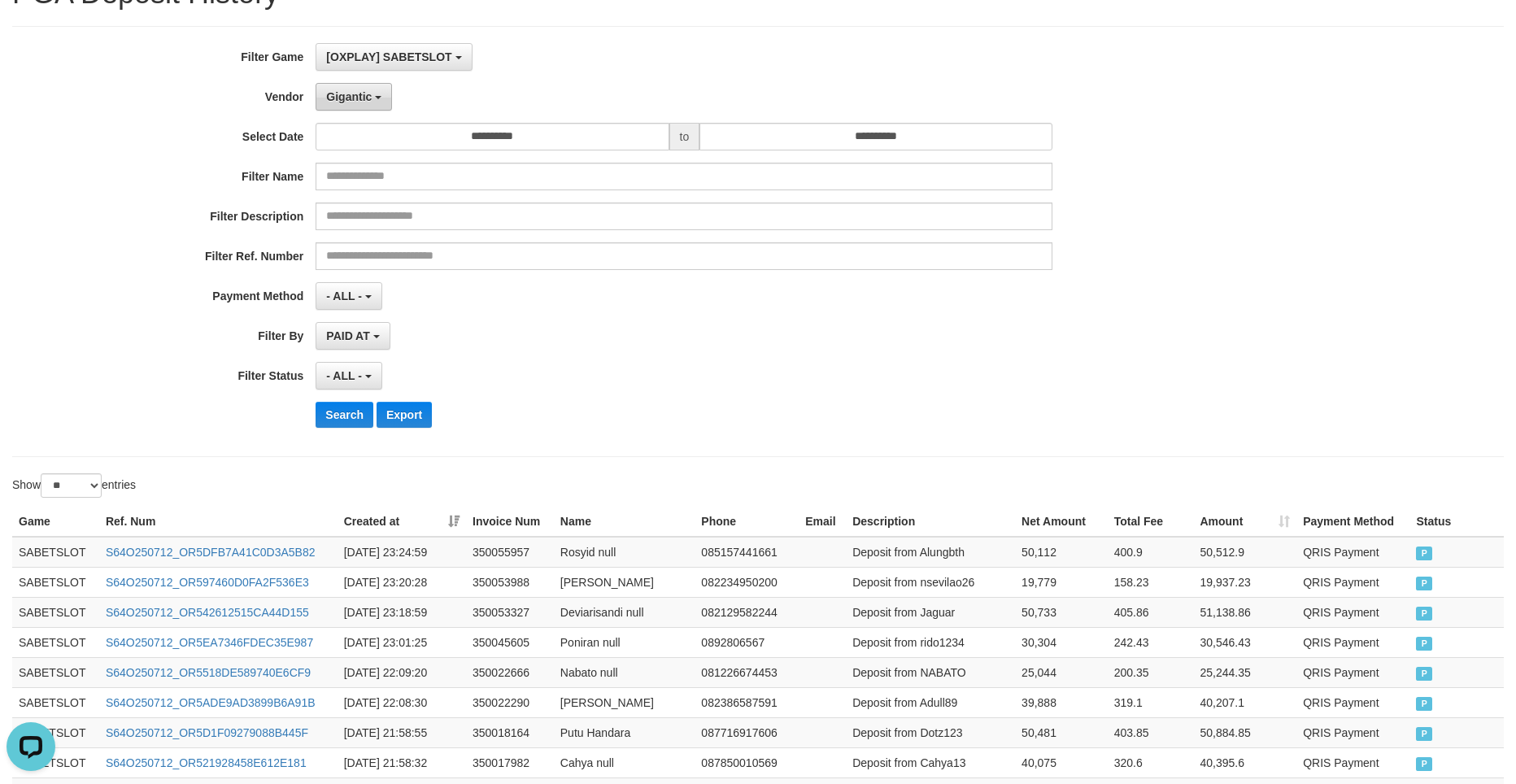 click on "Gigantic" at bounding box center (354, 97) 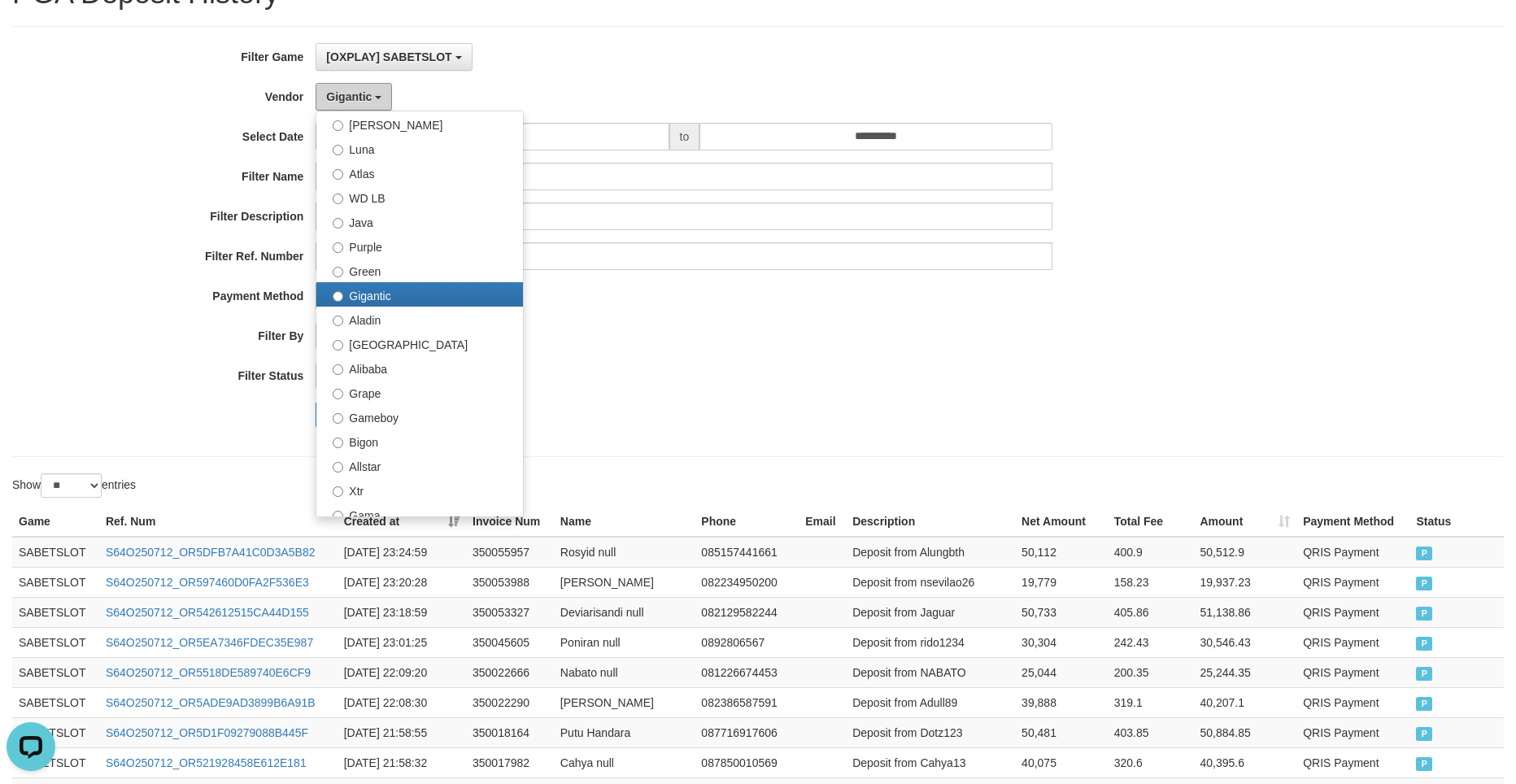 scroll, scrollTop: 163, scrollLeft: 0, axis: vertical 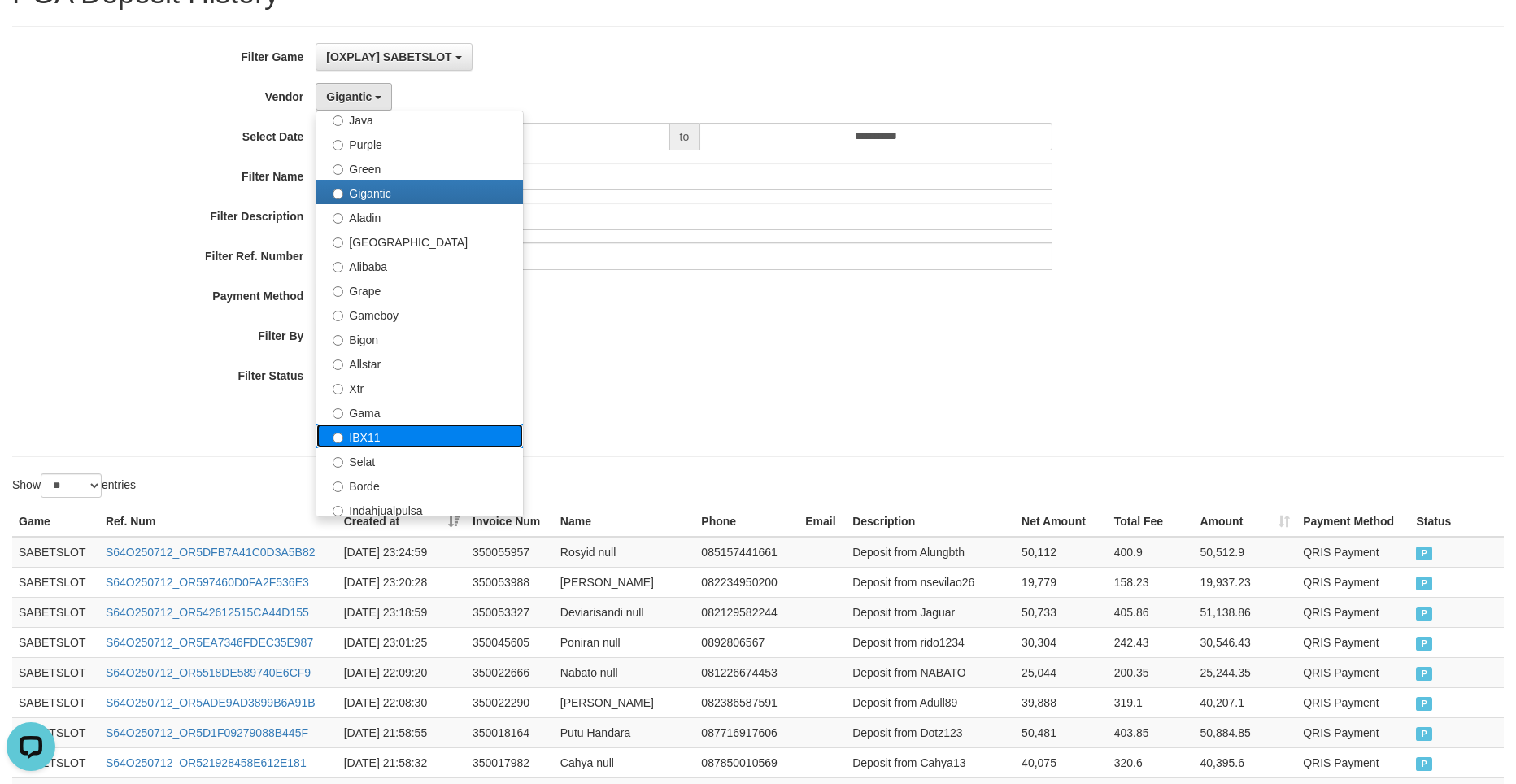 click on "IBX11" at bounding box center (420, 436) 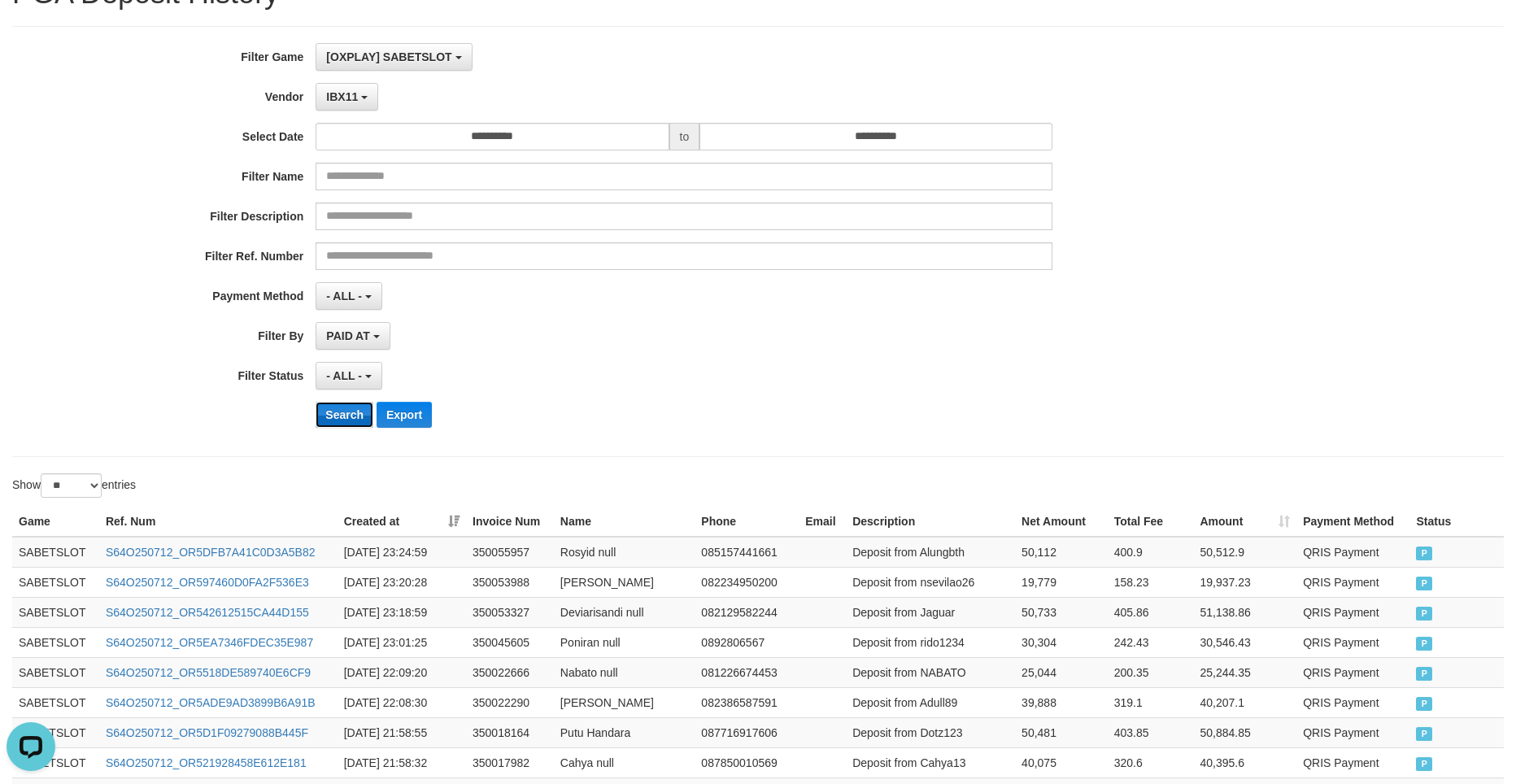 click on "Search" at bounding box center (344, 415) 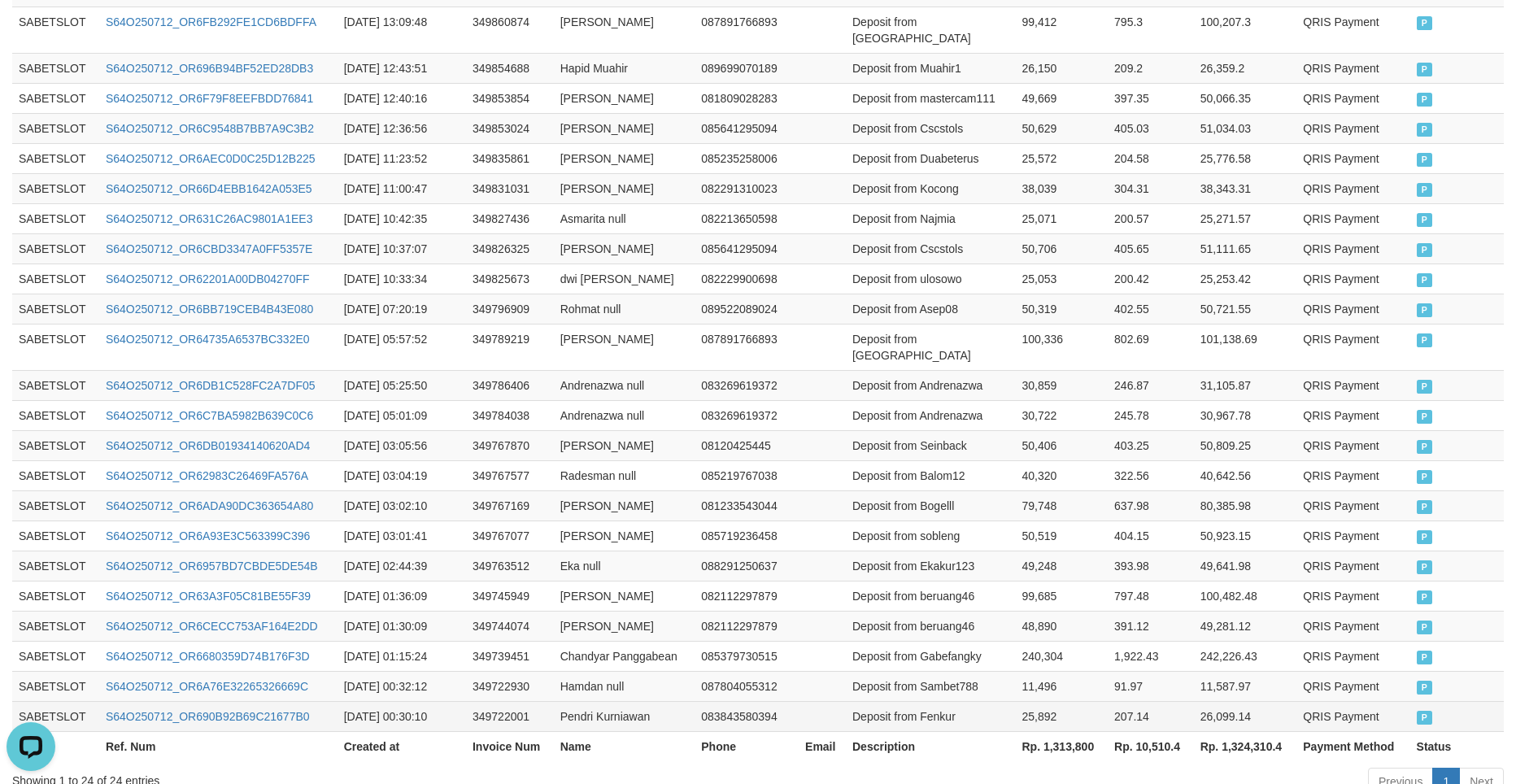 scroll, scrollTop: 716, scrollLeft: 0, axis: vertical 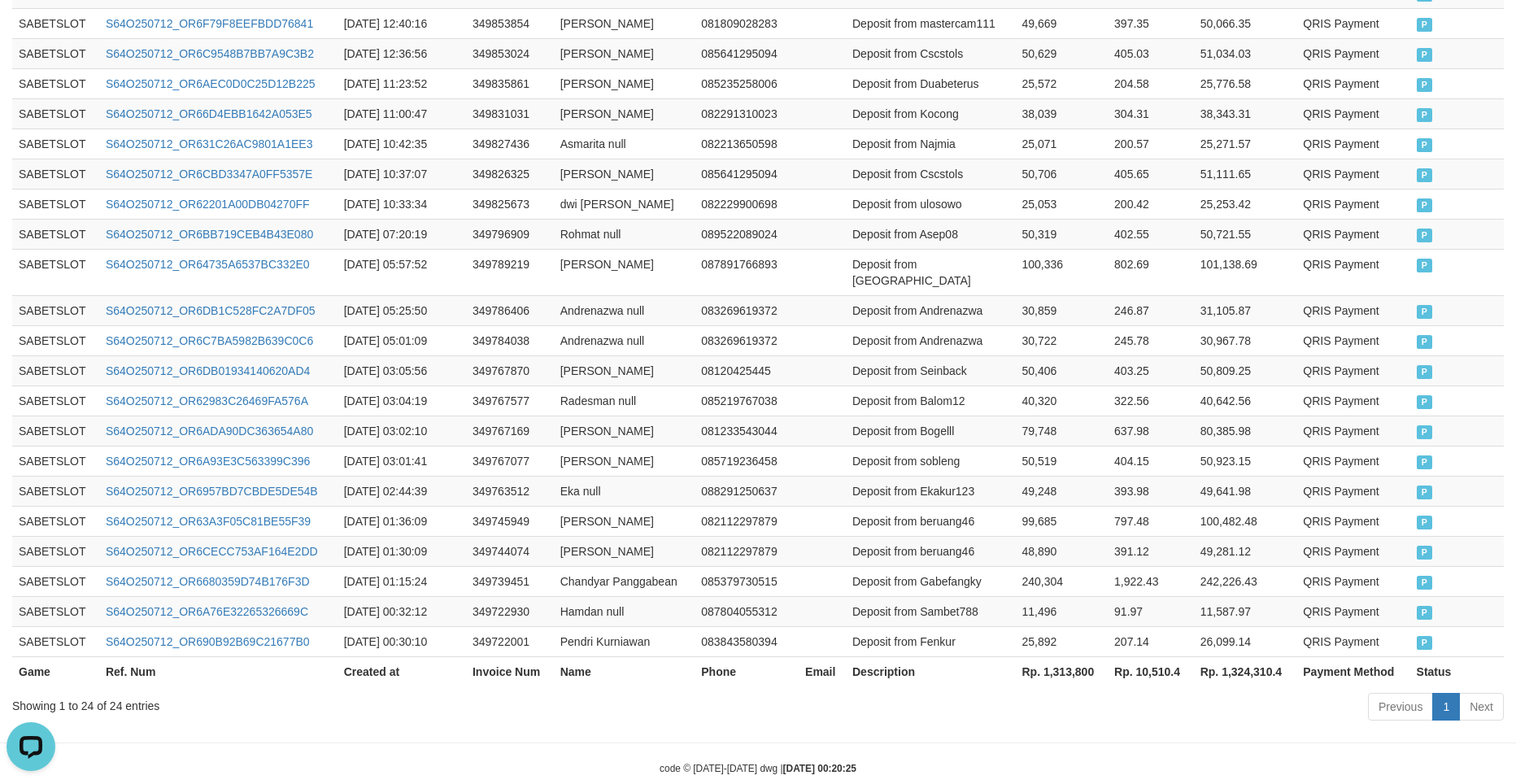 click on "Rp. 1,313,800" at bounding box center [1061, 671] 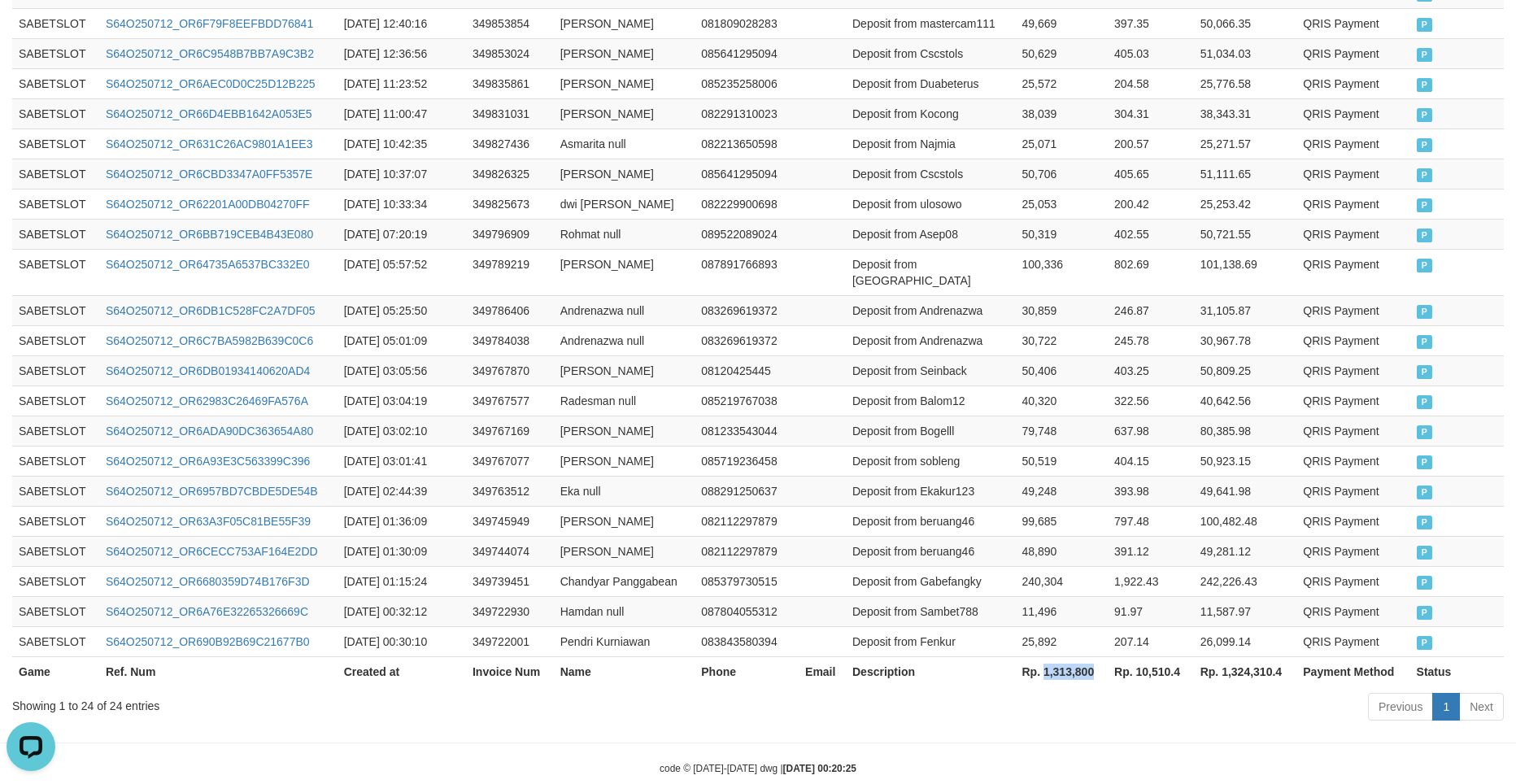click on "Rp. 1,313,800" at bounding box center [1061, 671] 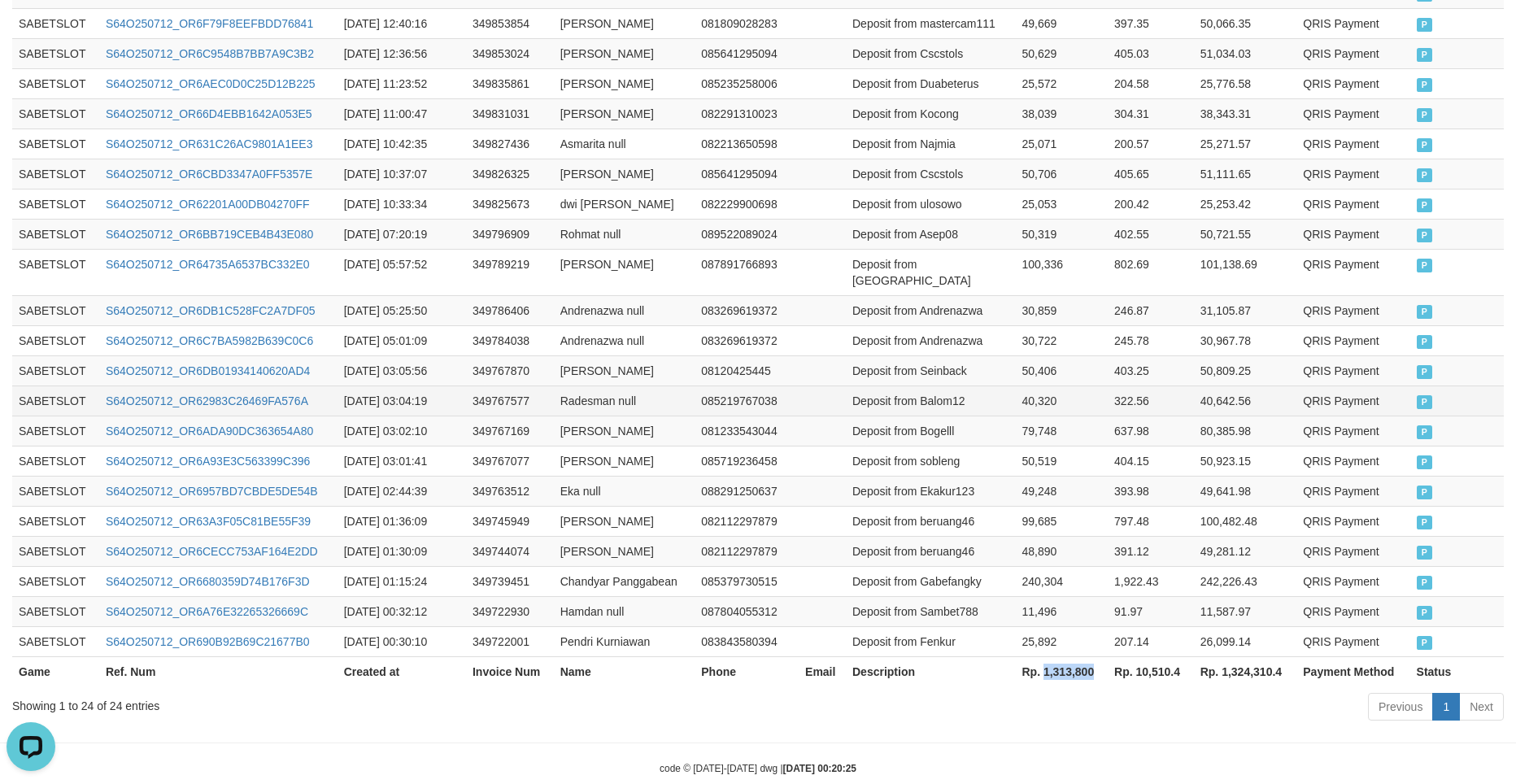 copy on "1,313,800" 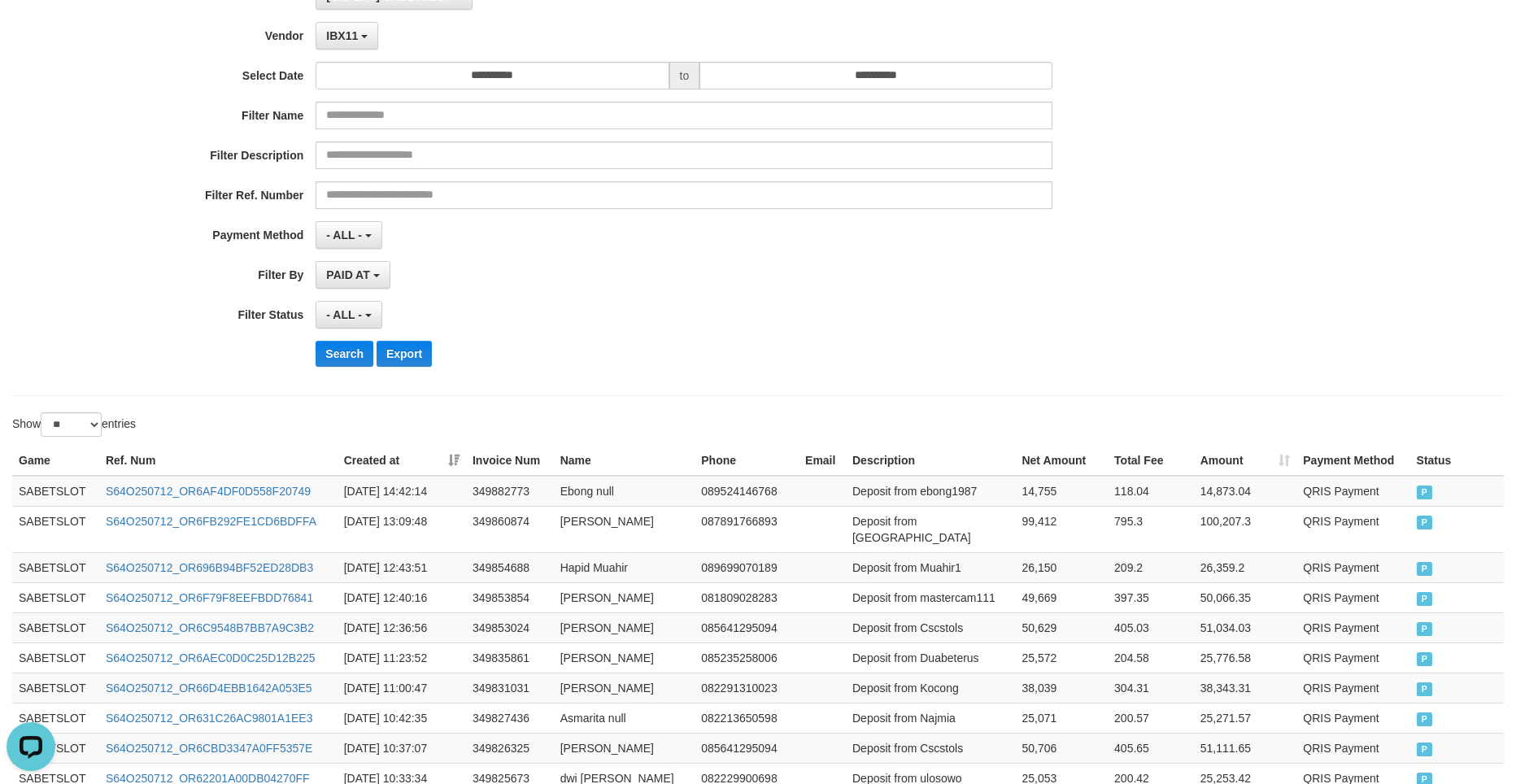 scroll, scrollTop: 0, scrollLeft: 0, axis: both 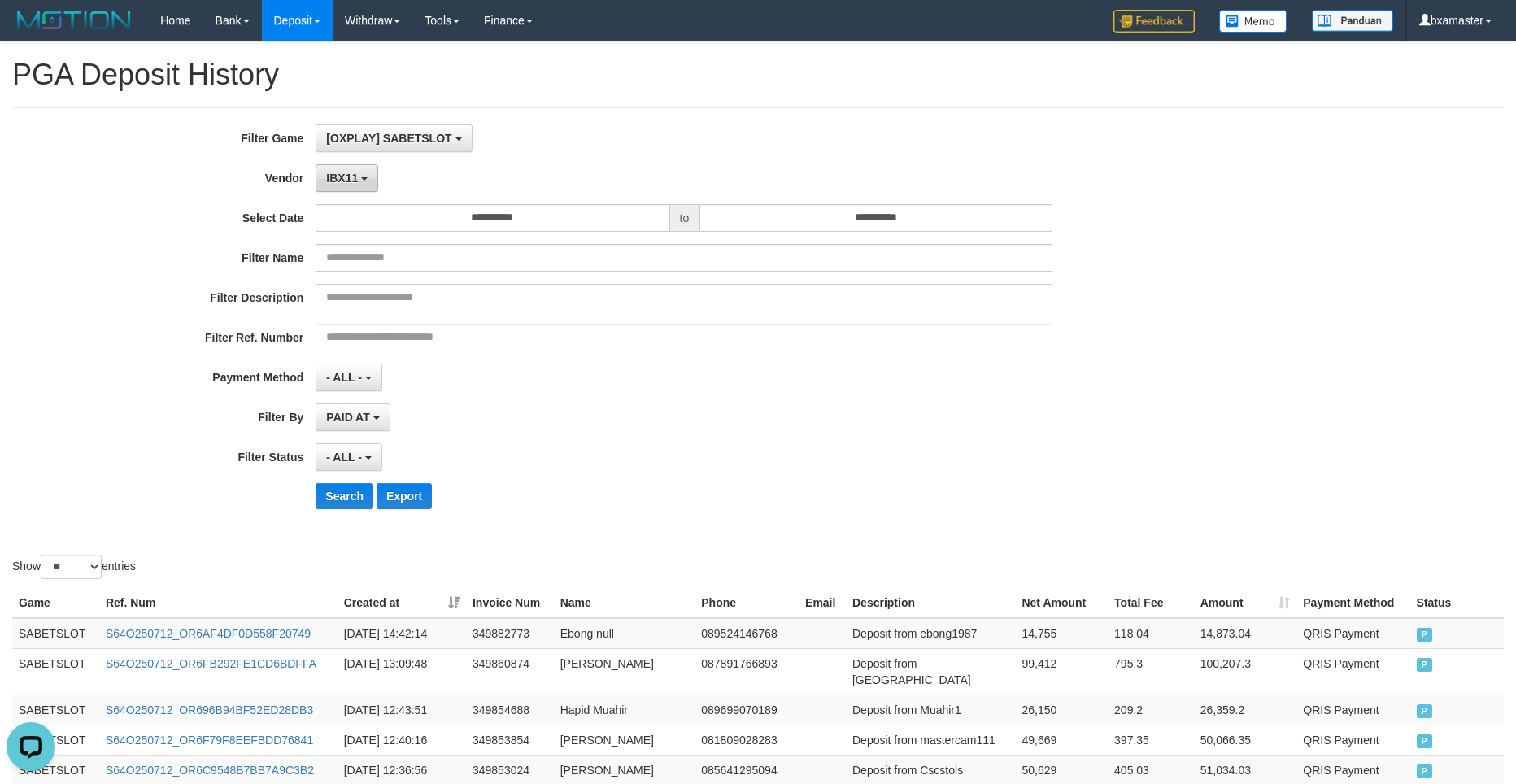 click on "**********" at bounding box center (631, 323) 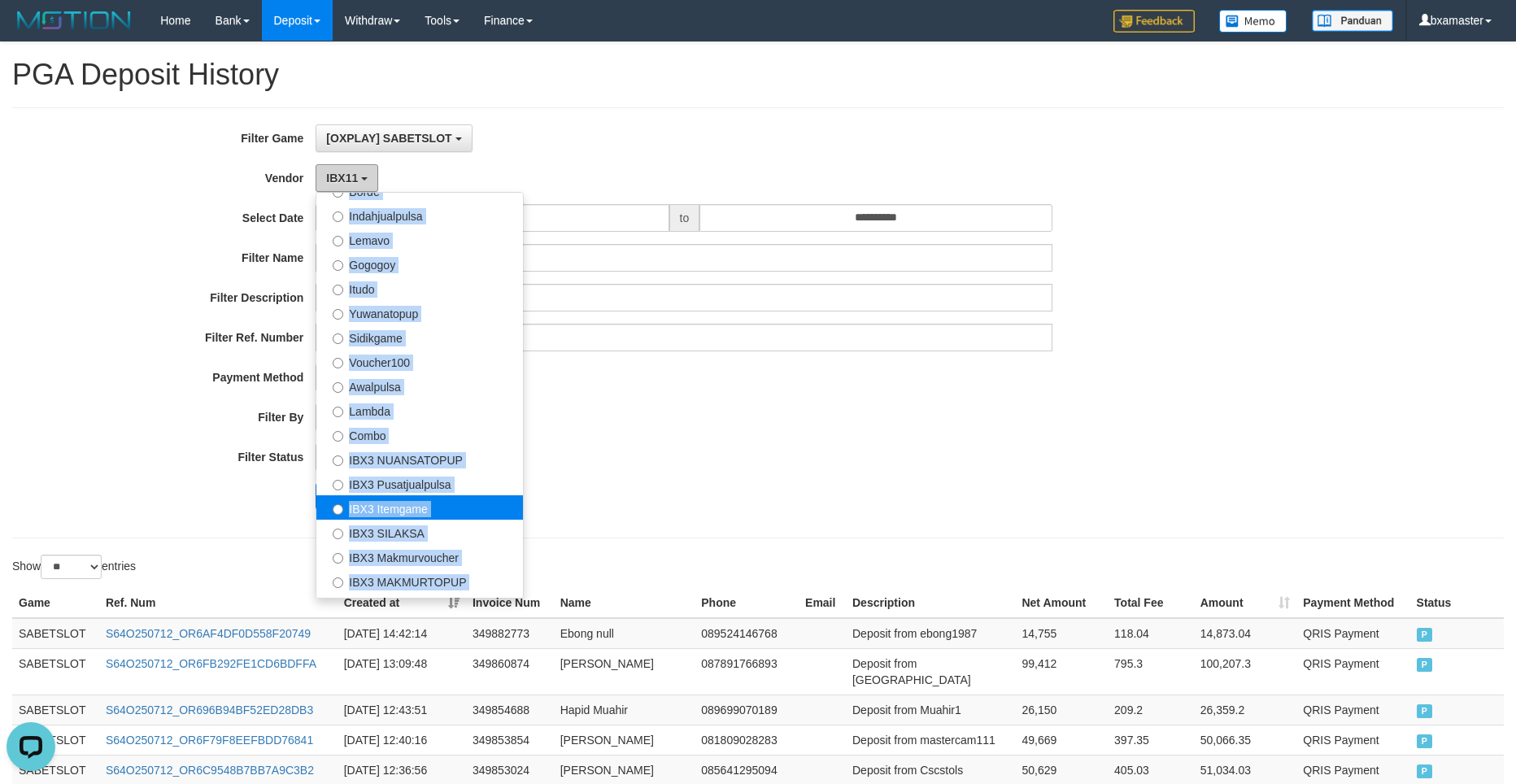 scroll, scrollTop: 558, scrollLeft: 0, axis: vertical 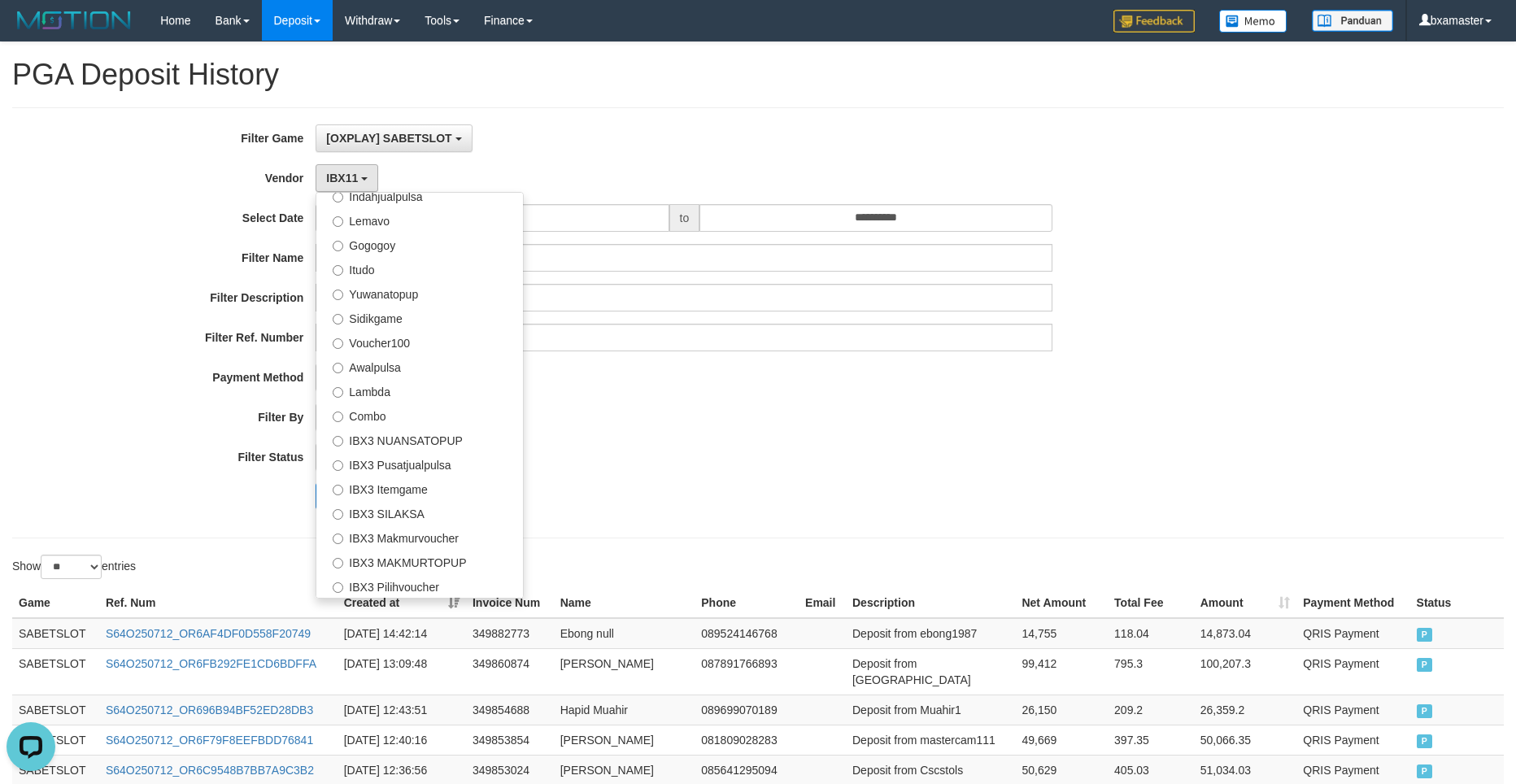click on "PAID AT
PAID AT
CREATED AT" at bounding box center [684, 417] 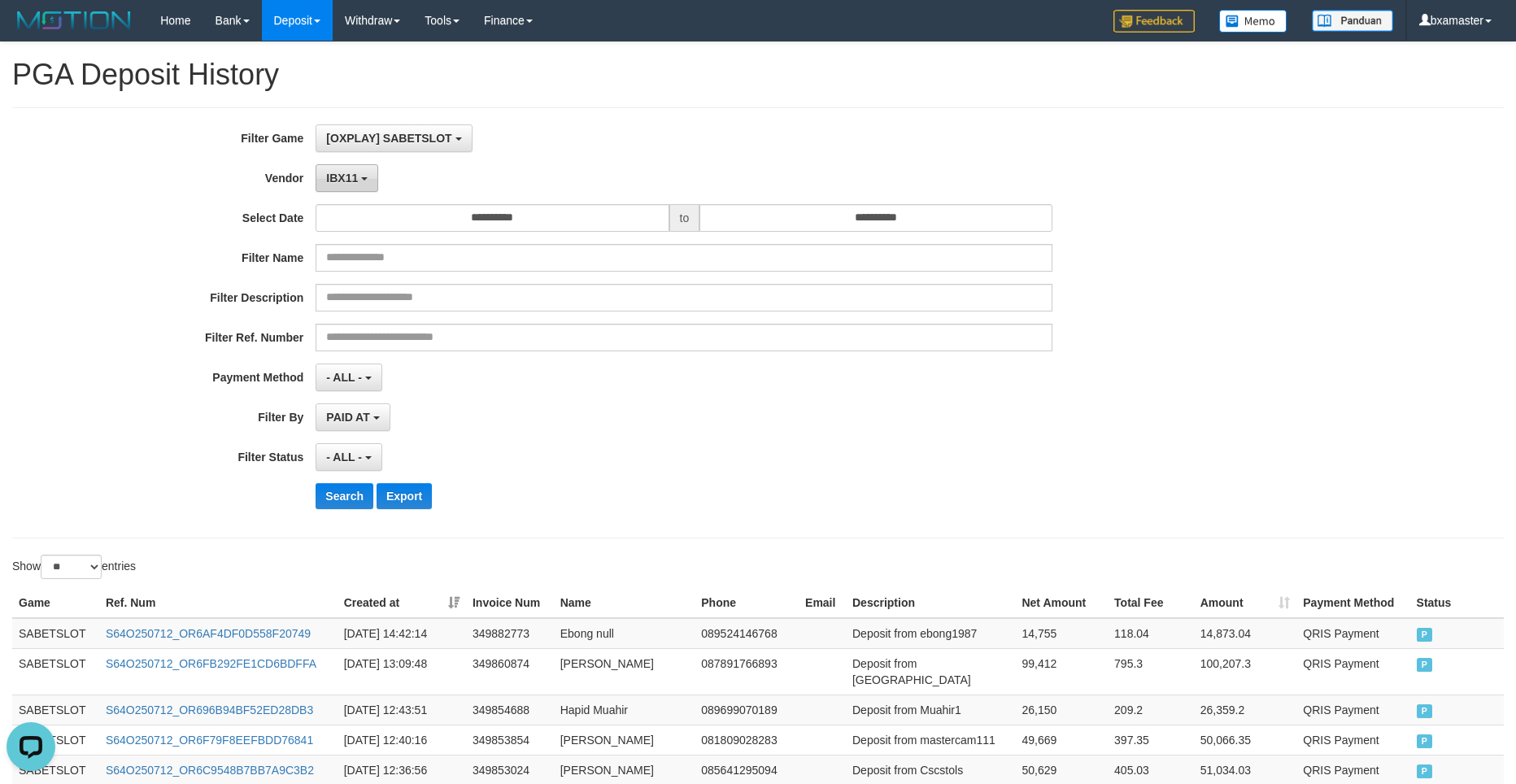 click on "IBX11" at bounding box center [346, 178] 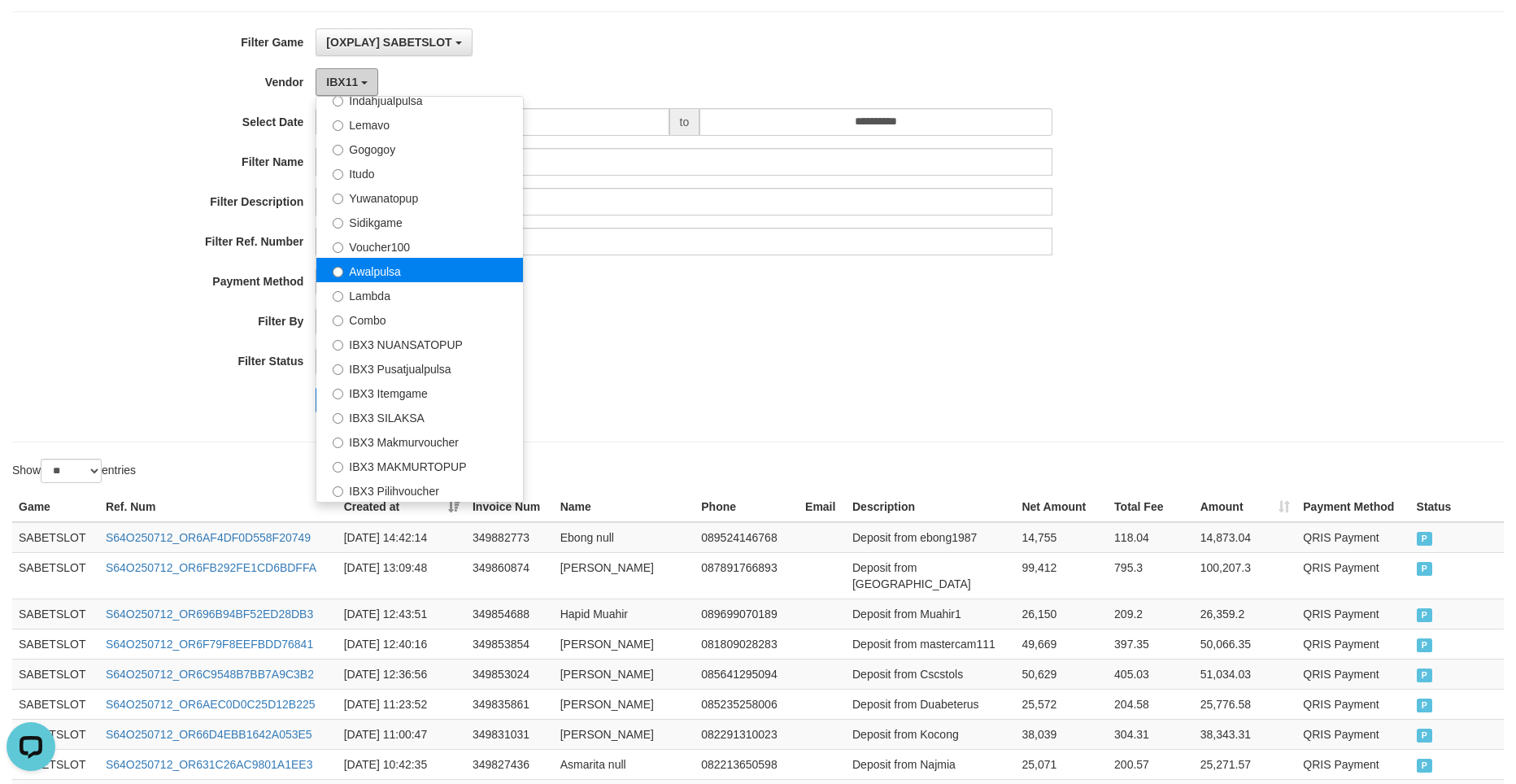 scroll, scrollTop: 81, scrollLeft: 0, axis: vertical 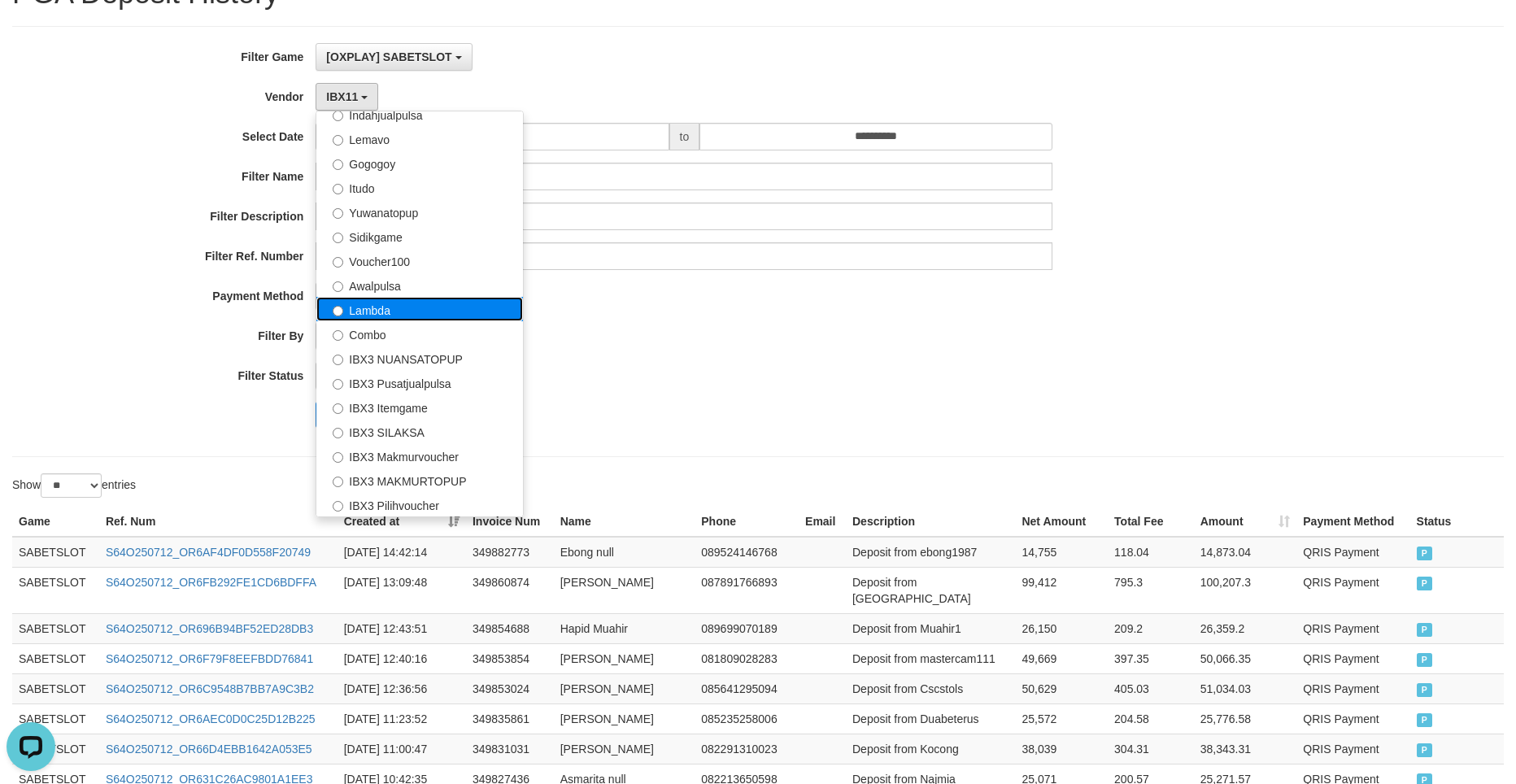 click on "Lambda" at bounding box center [420, 309] 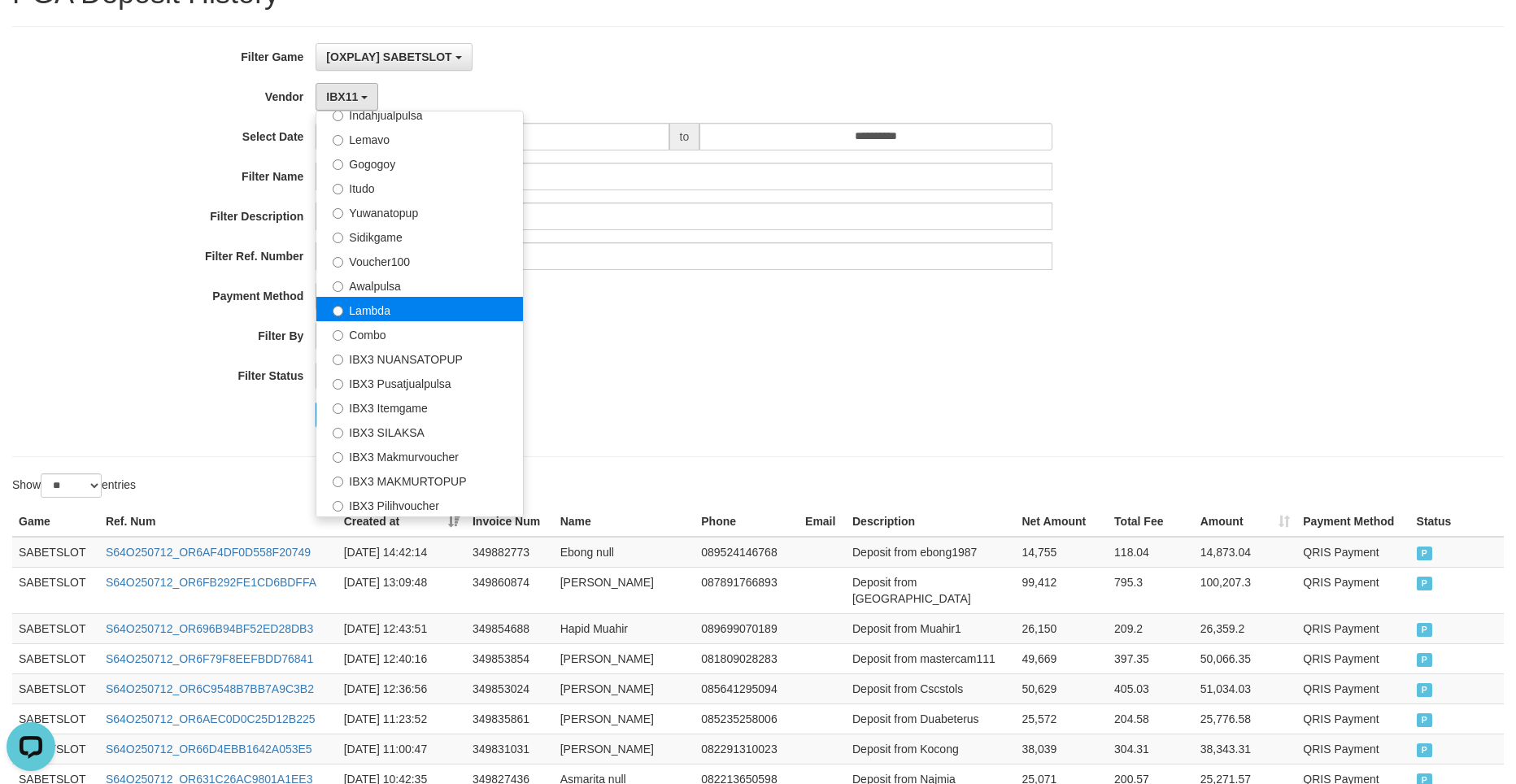select on "**********" 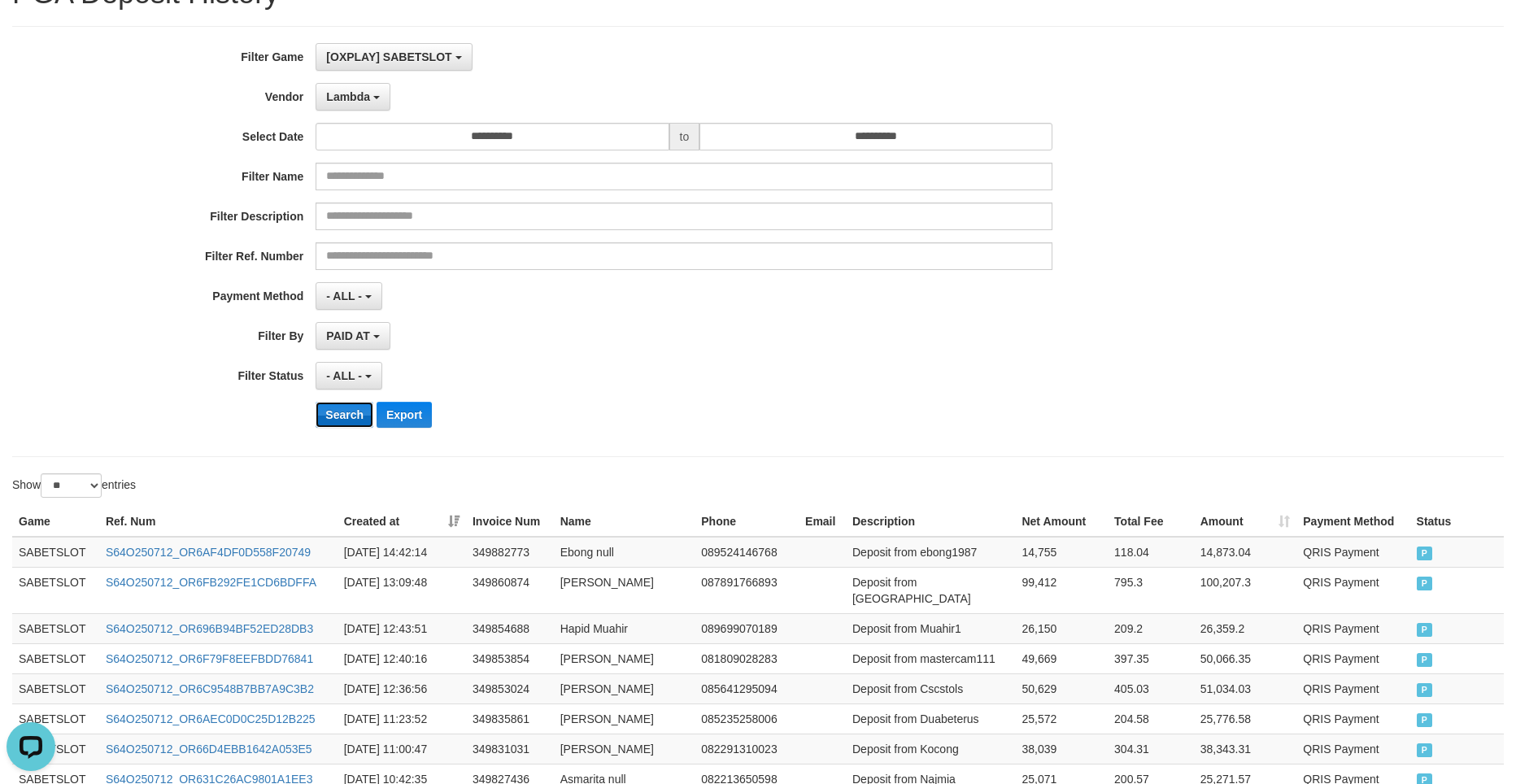 click on "Search" at bounding box center [344, 415] 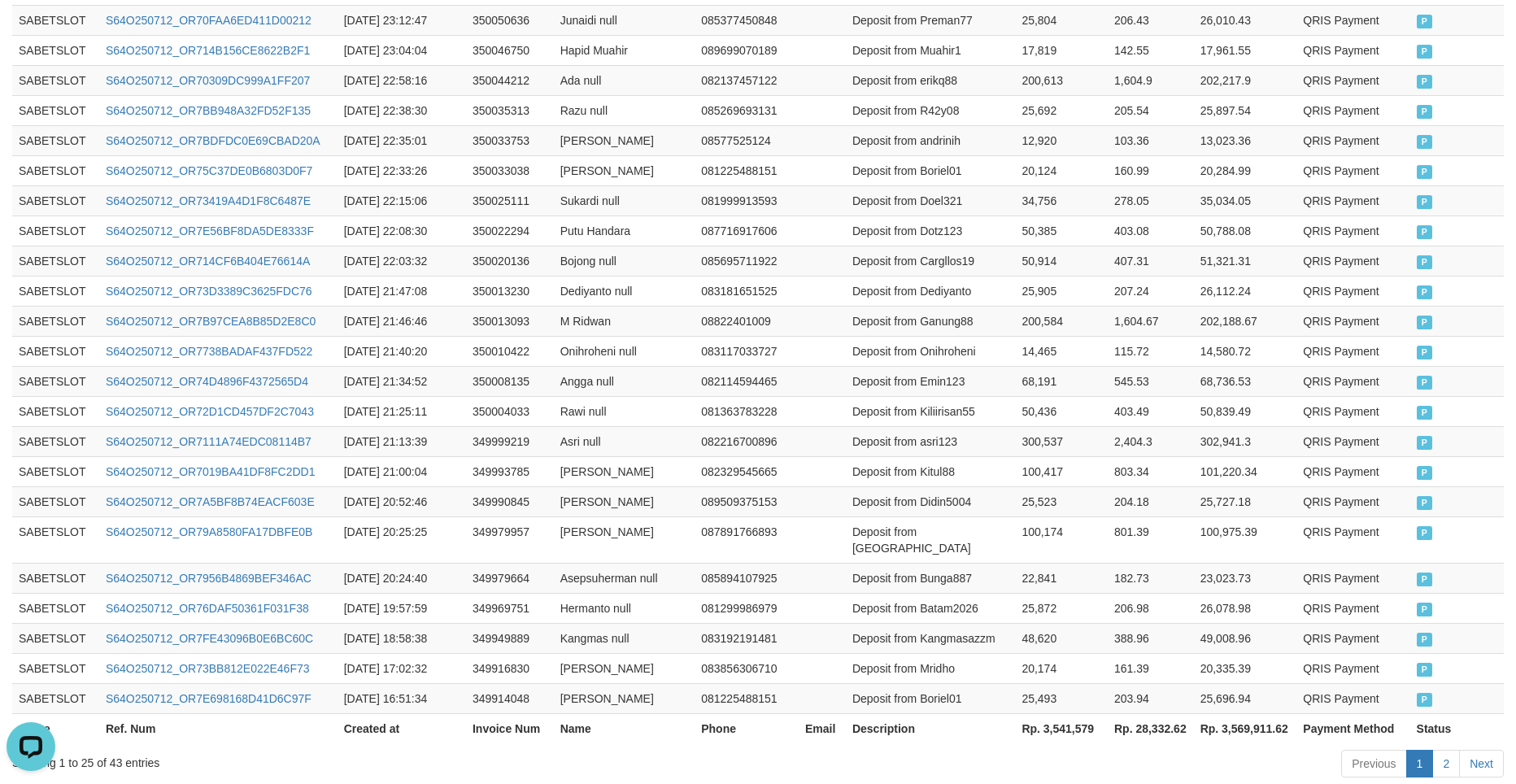 scroll, scrollTop: 747, scrollLeft: 0, axis: vertical 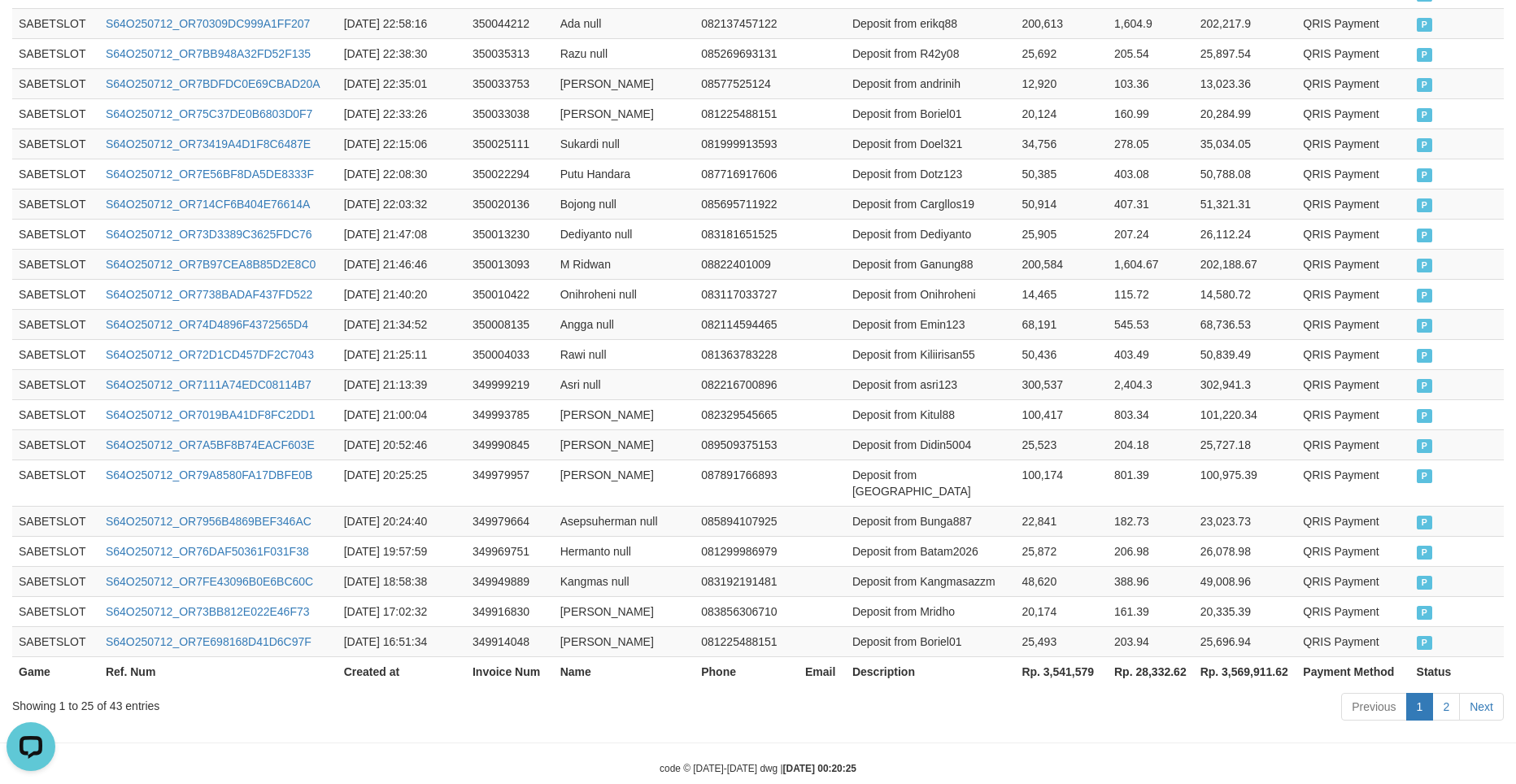 click on "Rp. 3,541,579" at bounding box center [1061, 671] 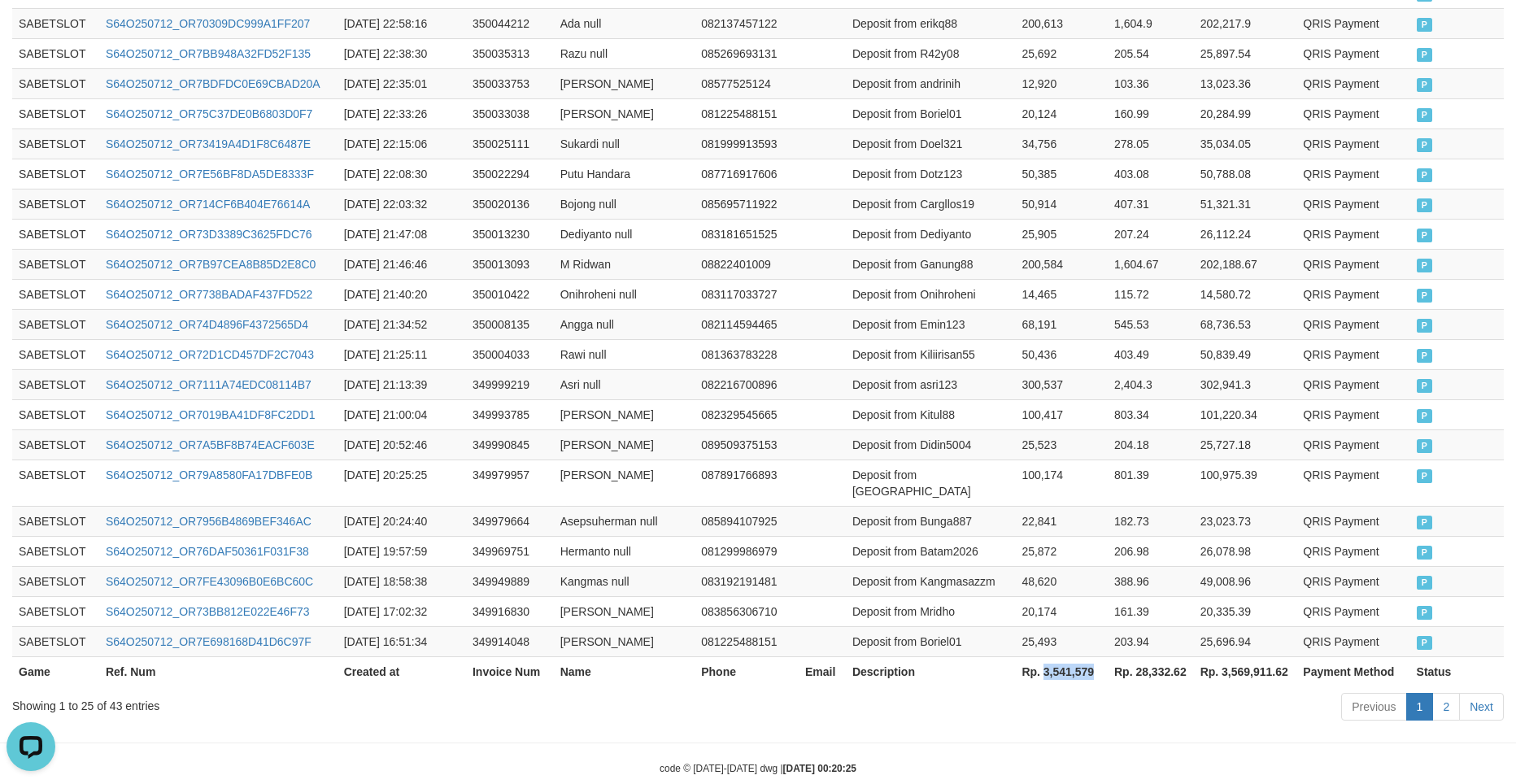 click on "Rp. 3,541,579" at bounding box center [1061, 671] 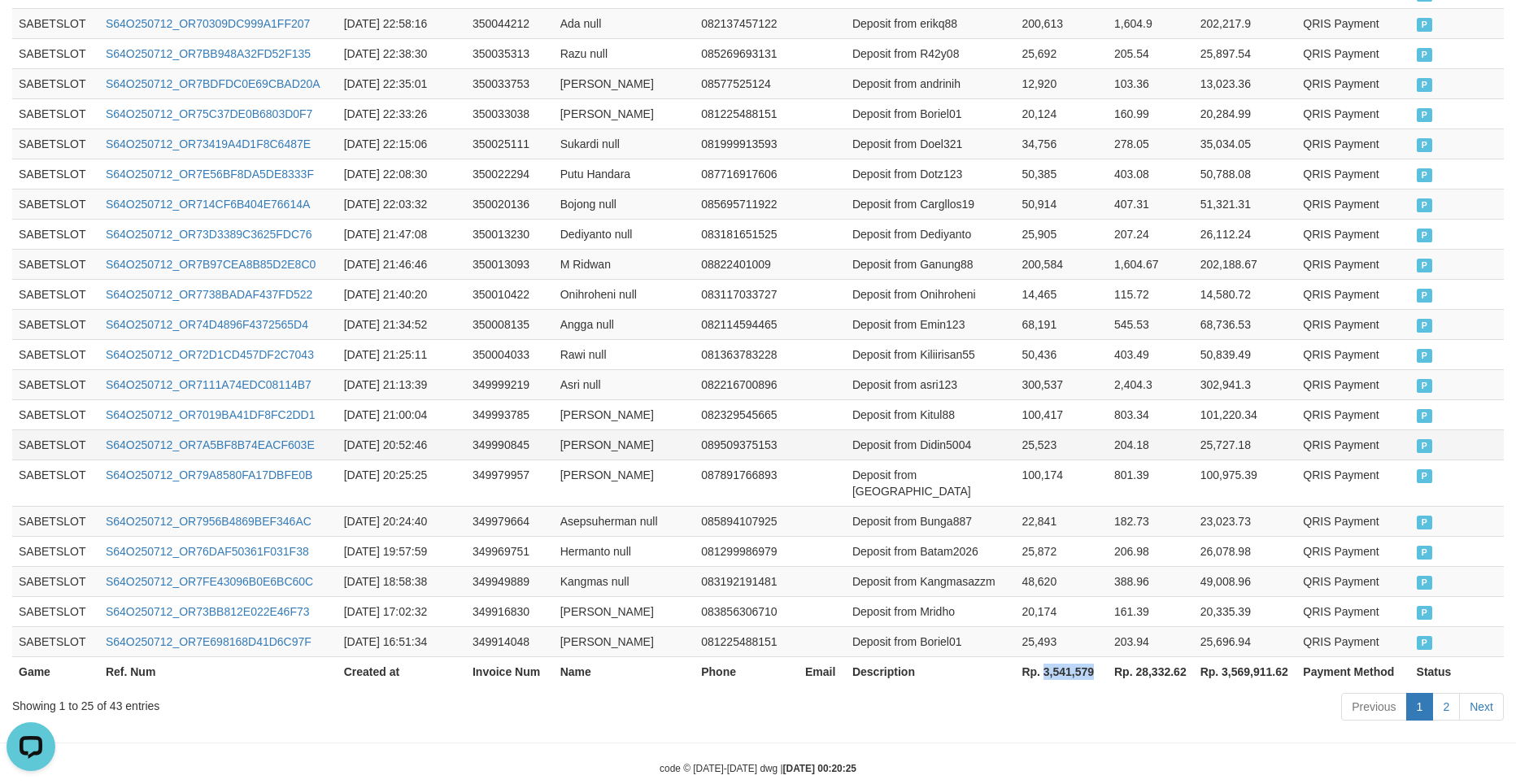 copy on "3,541,579" 